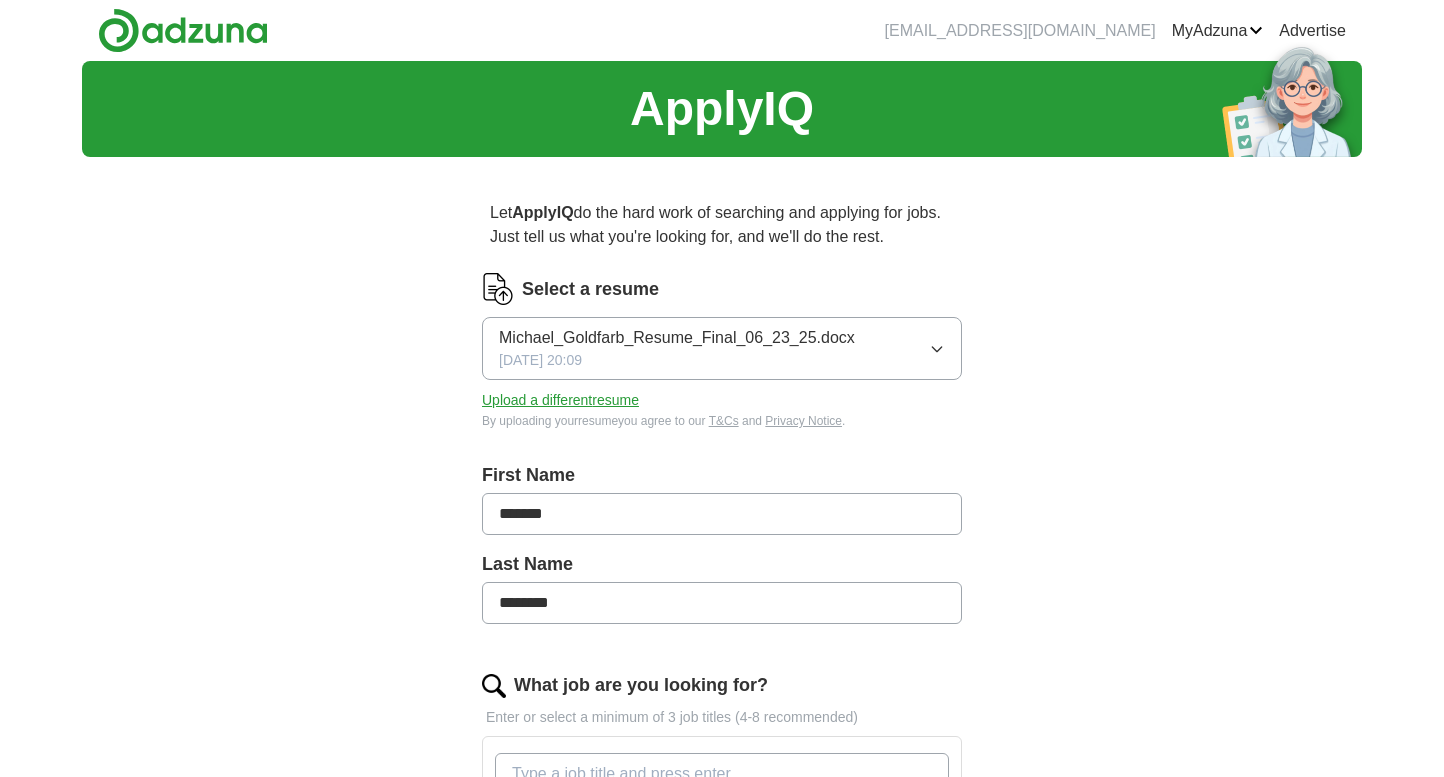 scroll, scrollTop: 0, scrollLeft: 0, axis: both 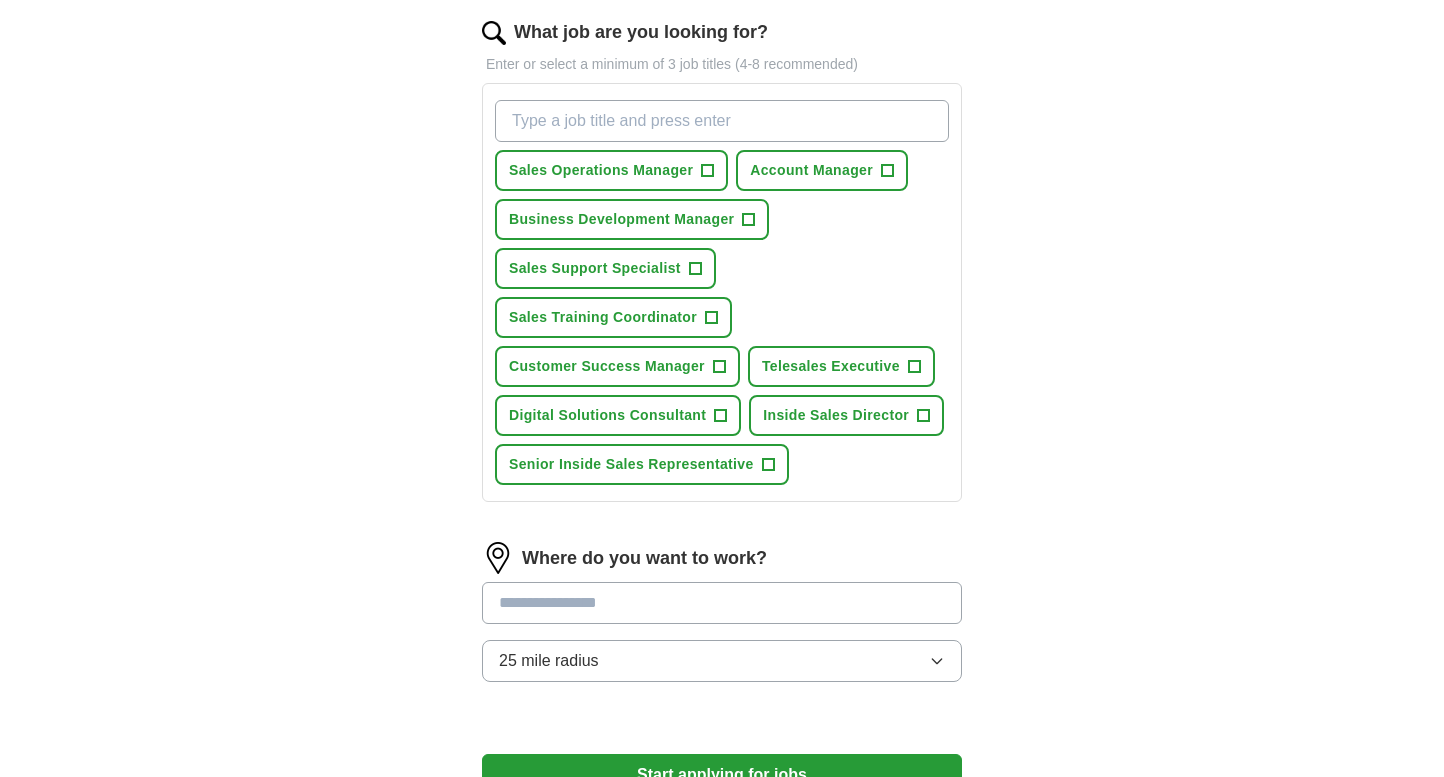 click at bounding box center [722, 603] 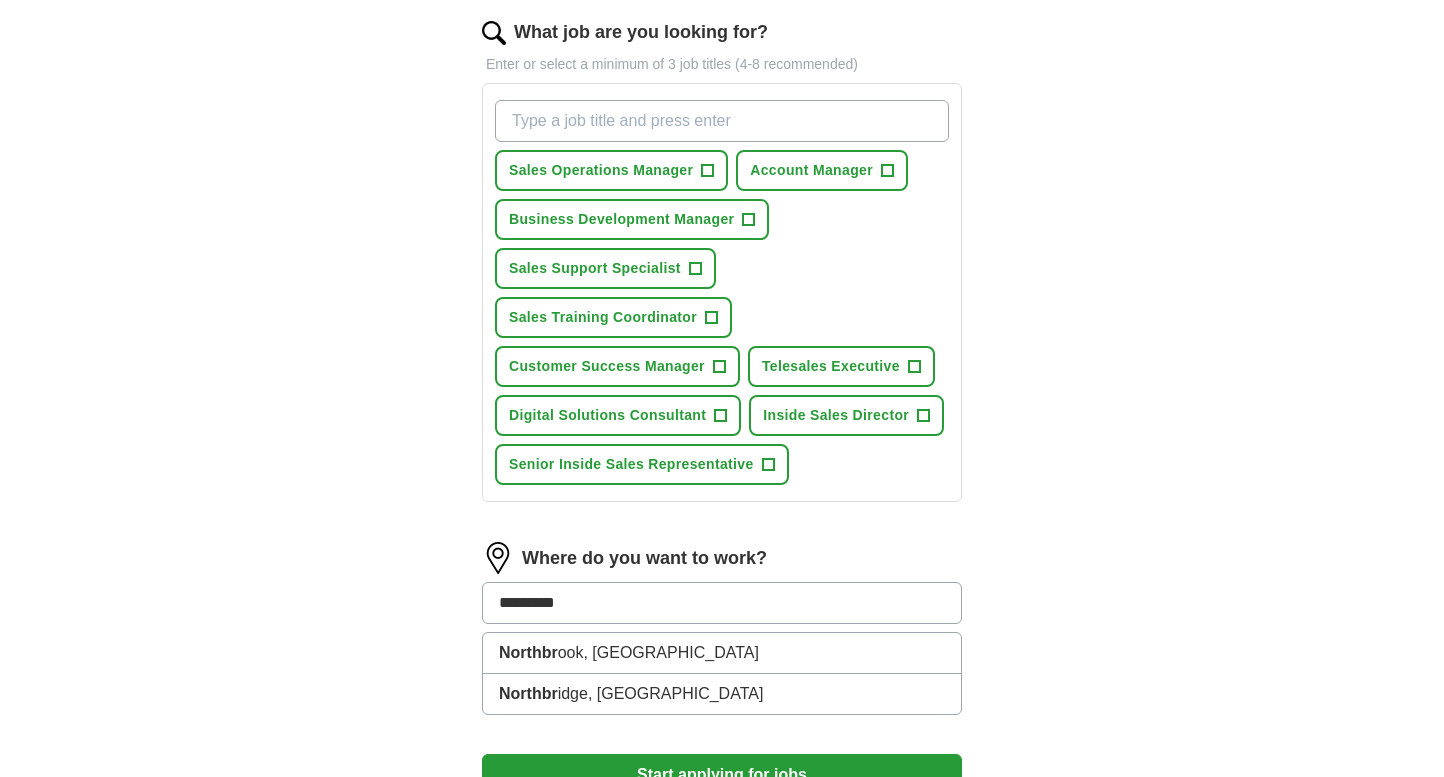 type on "**********" 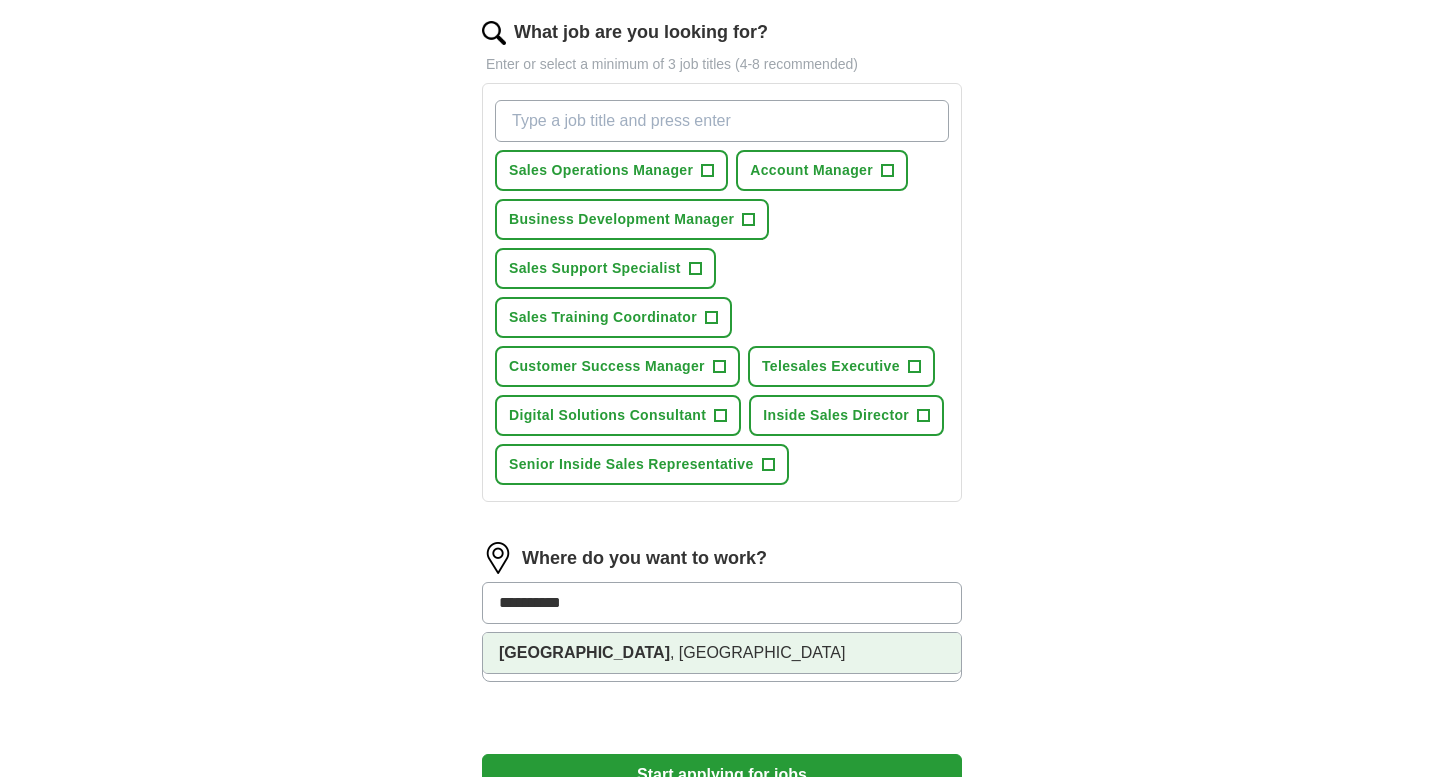 click on "[GEOGRAPHIC_DATA] , [GEOGRAPHIC_DATA]" at bounding box center (722, 653) 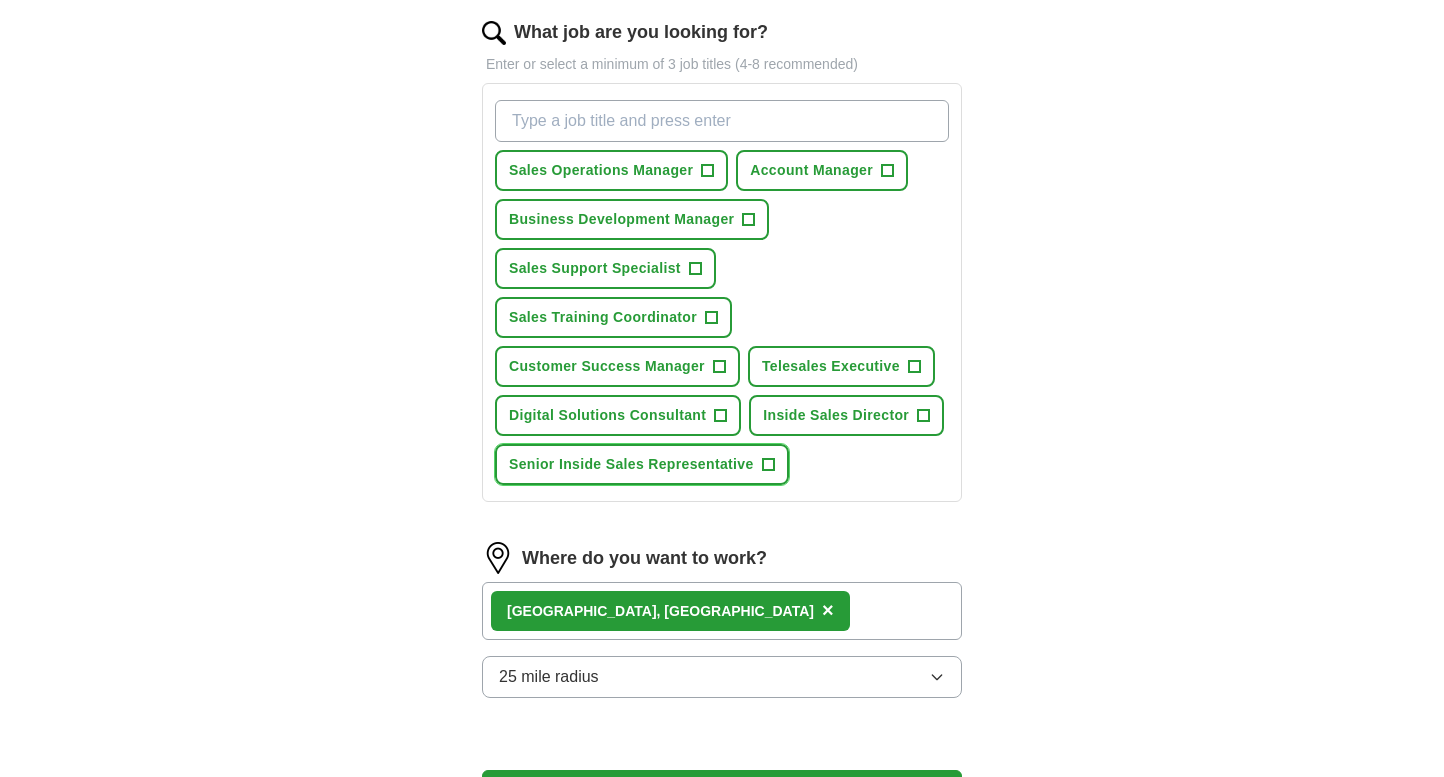 click on "+" at bounding box center (768, 465) 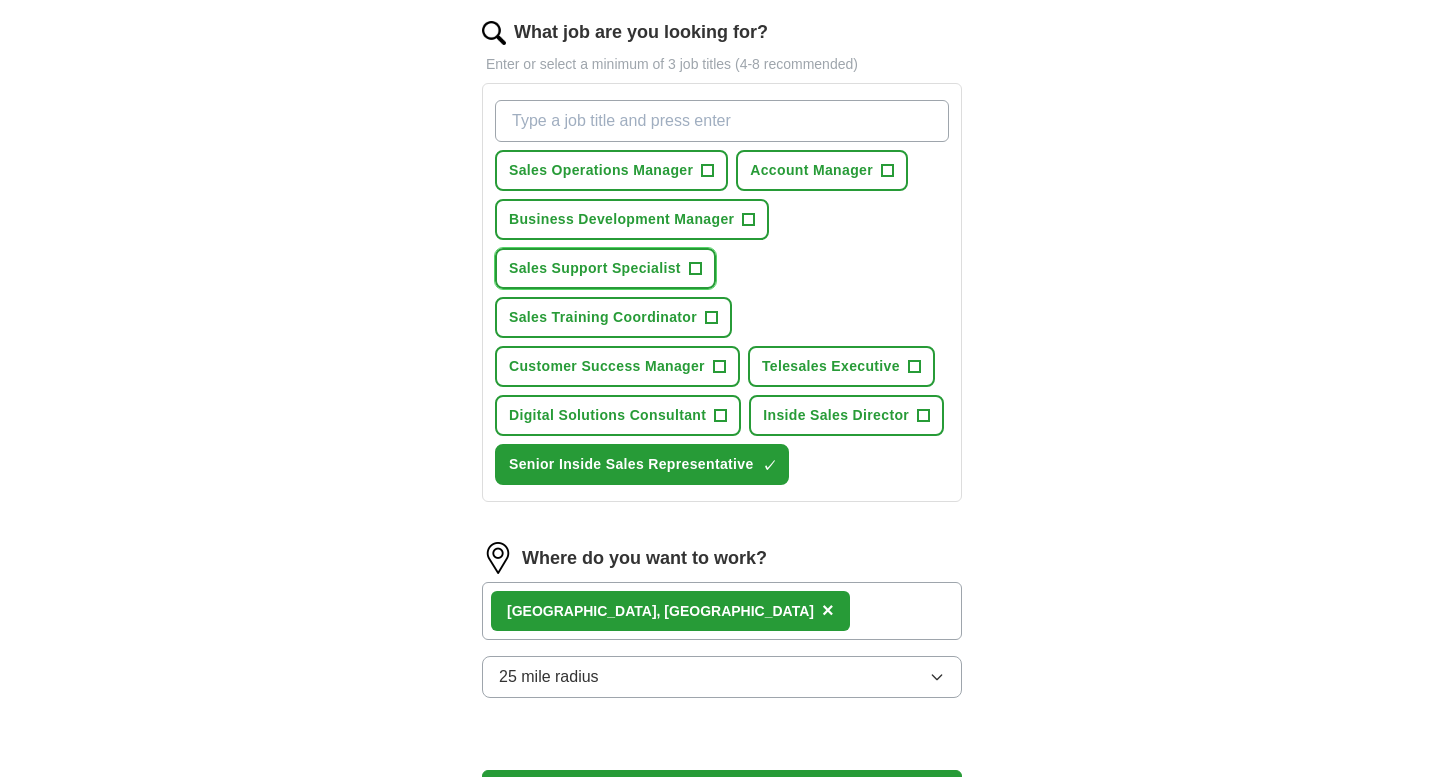 click on "+" at bounding box center (695, 269) 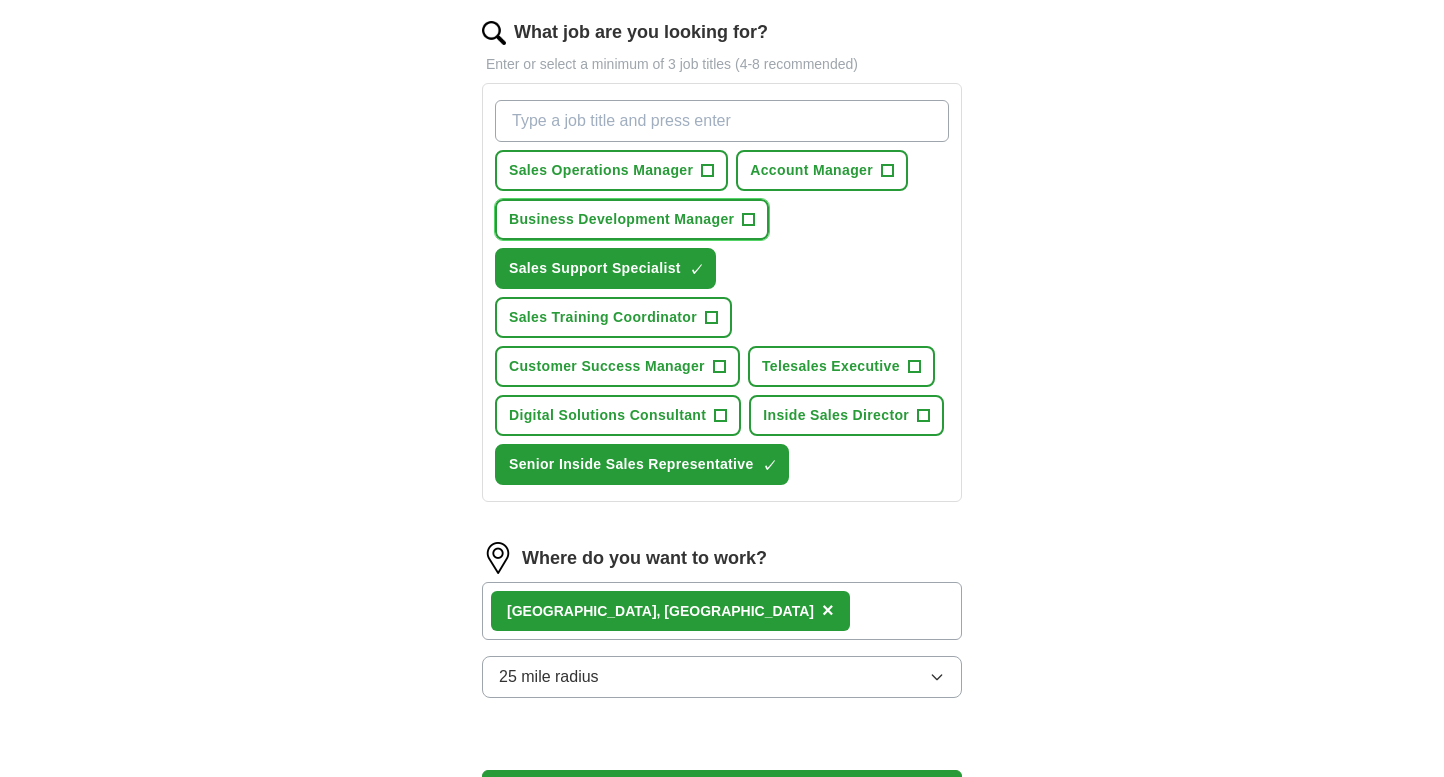 click on "+" at bounding box center [749, 220] 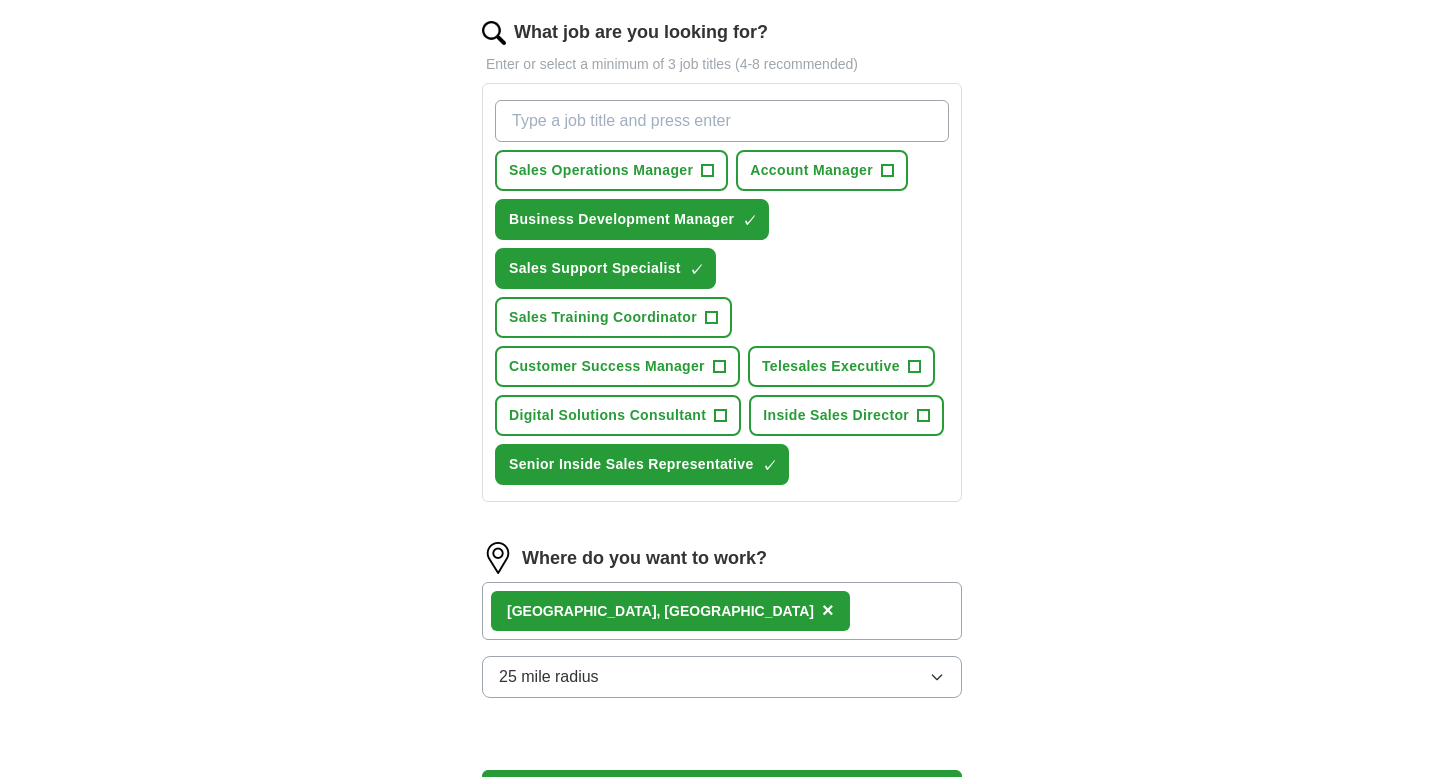 click on "What job are you looking for?" at bounding box center (722, 121) 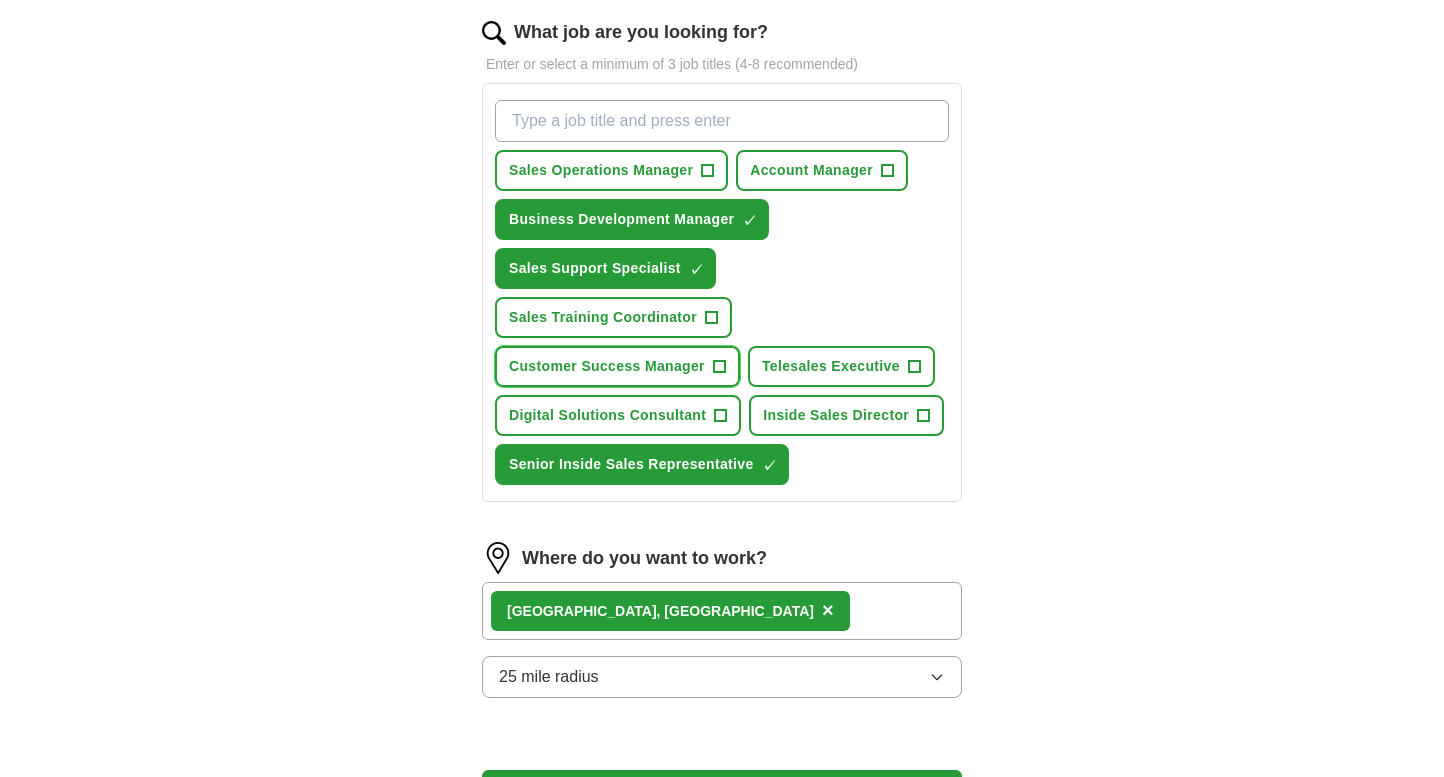 click on "+" at bounding box center [719, 367] 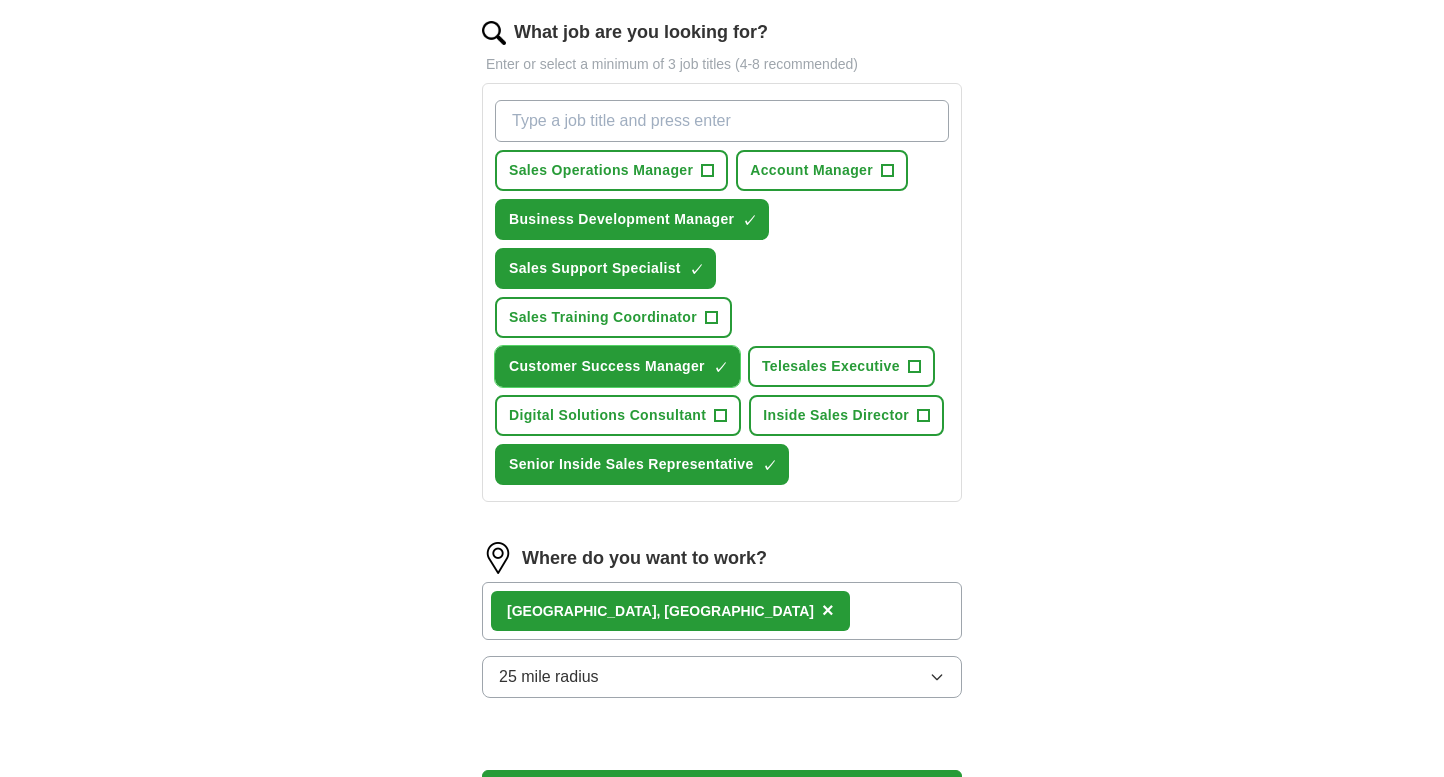 click on "Customer Success Manager" at bounding box center [607, 366] 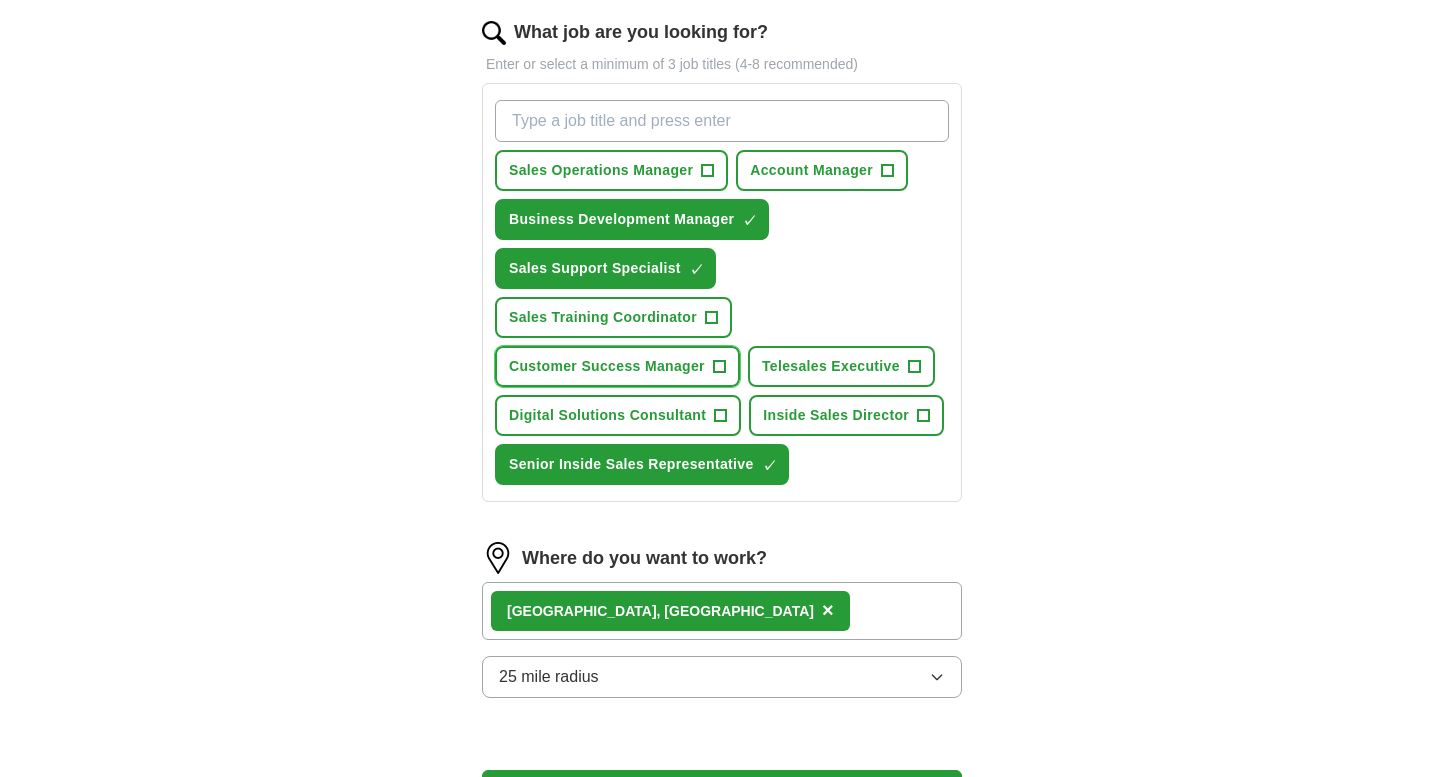 click on "Customer Success Manager" at bounding box center (607, 366) 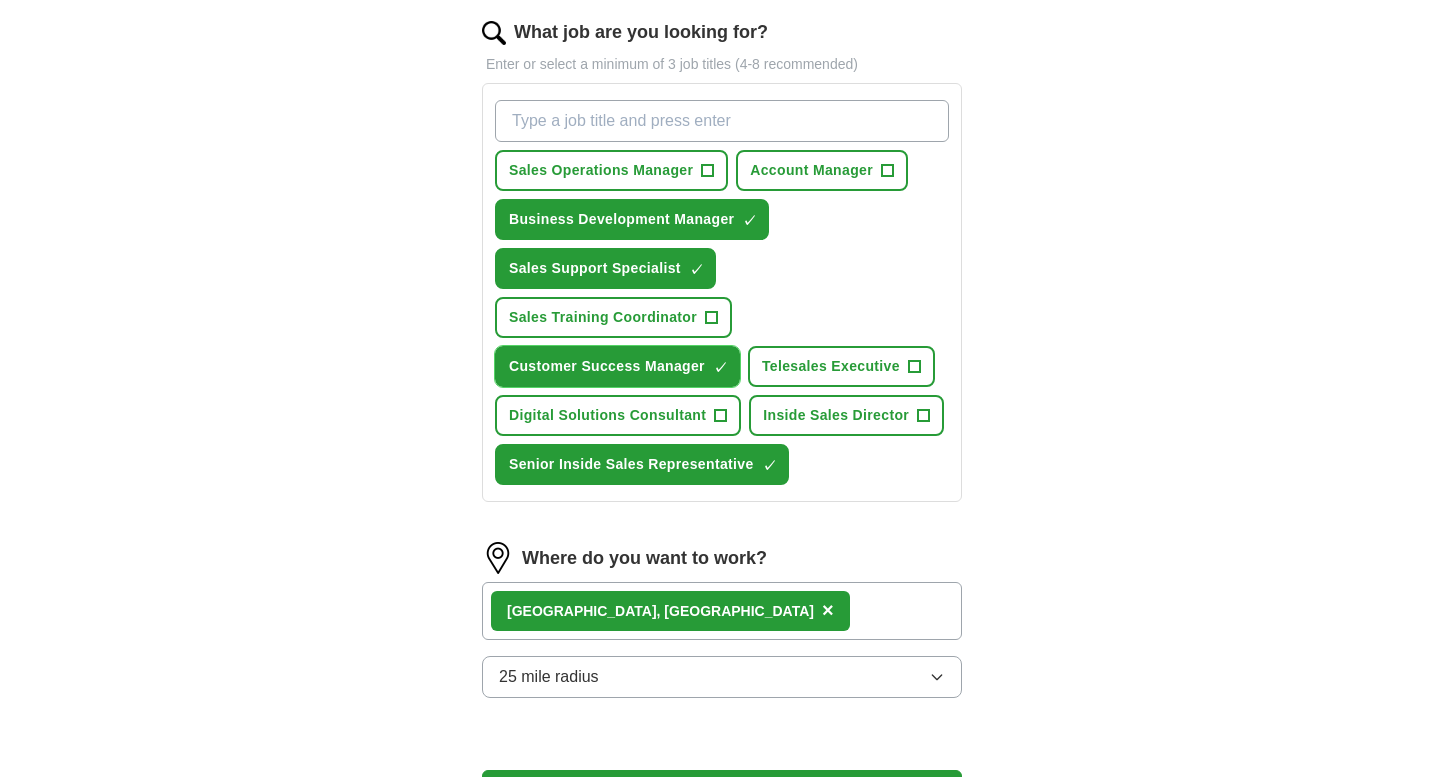 click on "Customer Success Manager" at bounding box center [607, 366] 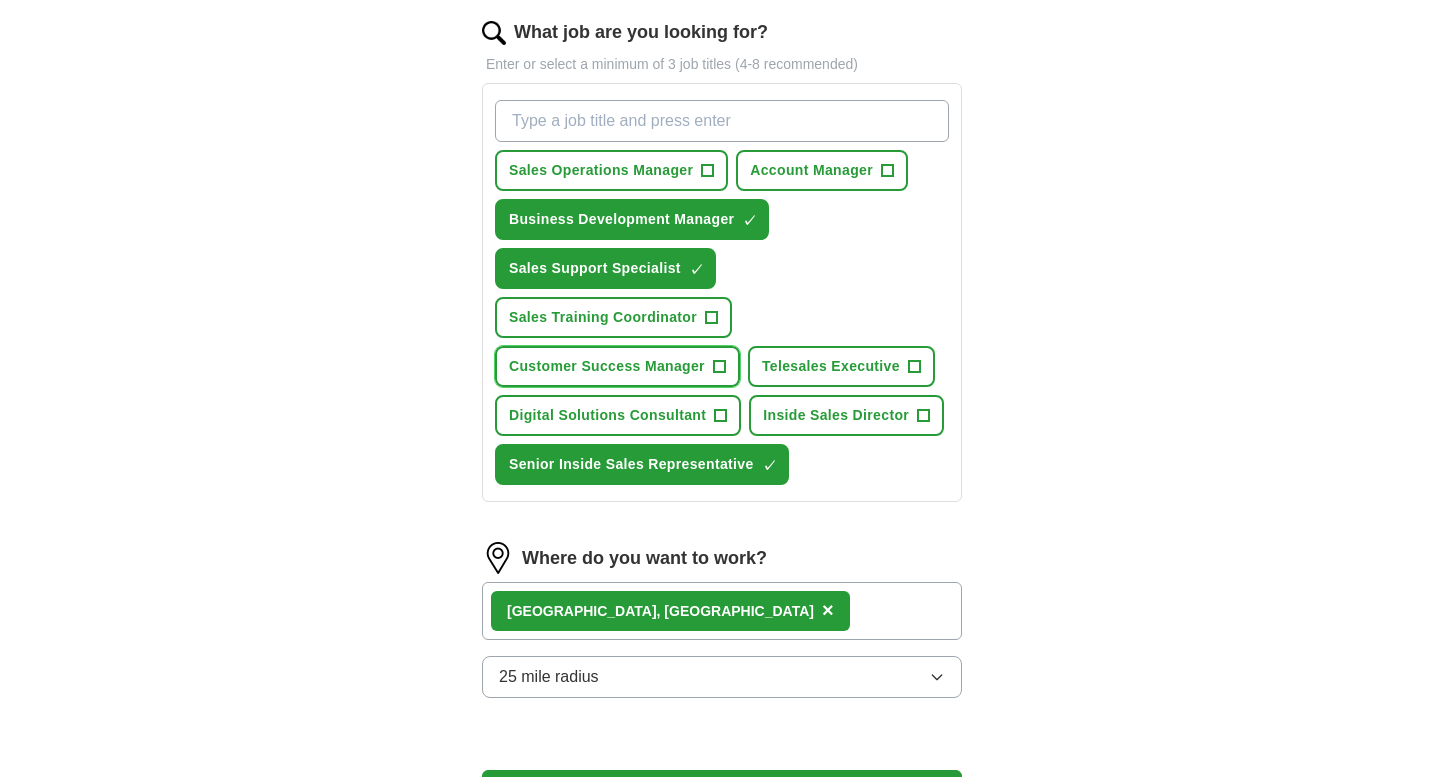 click on "+" at bounding box center (719, 367) 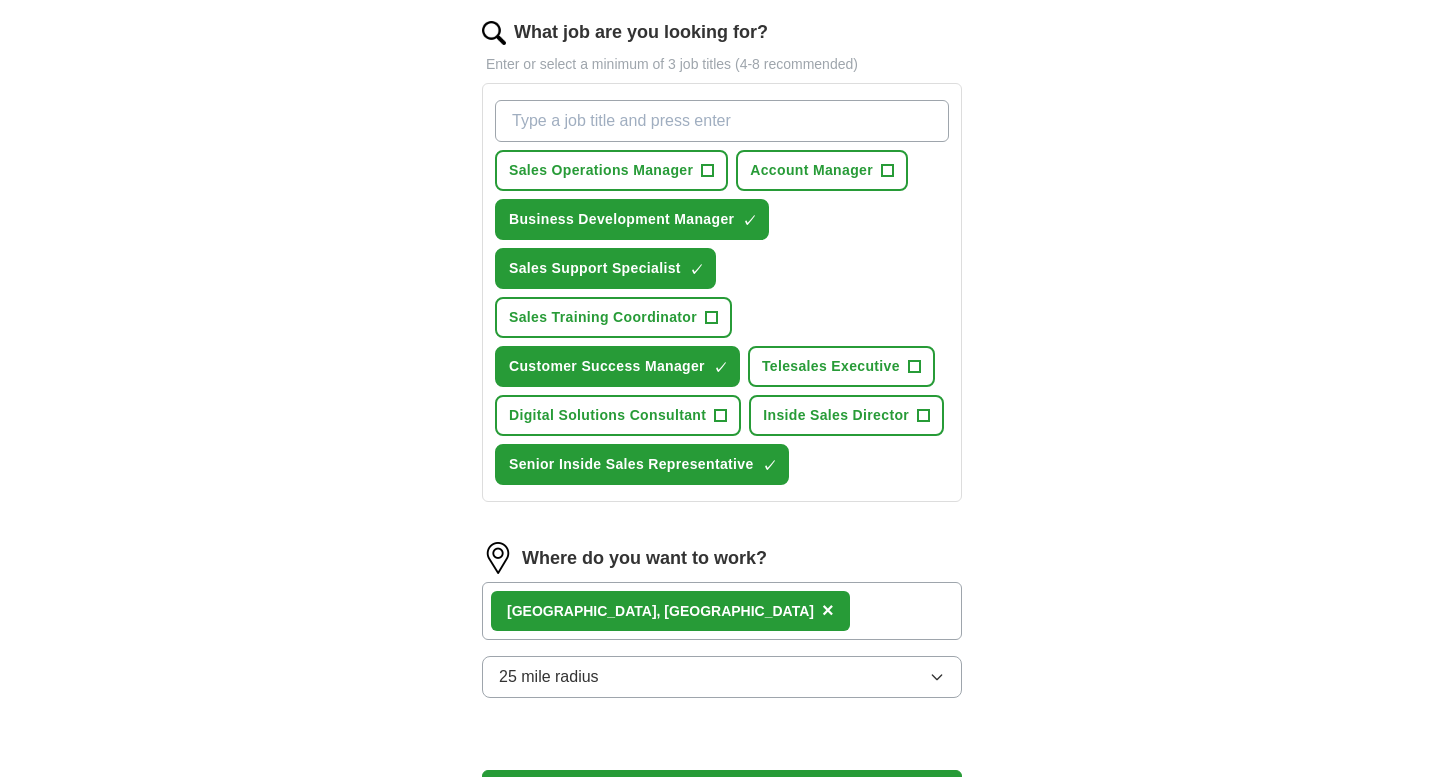 click on "What job are you looking for?" at bounding box center [722, 121] 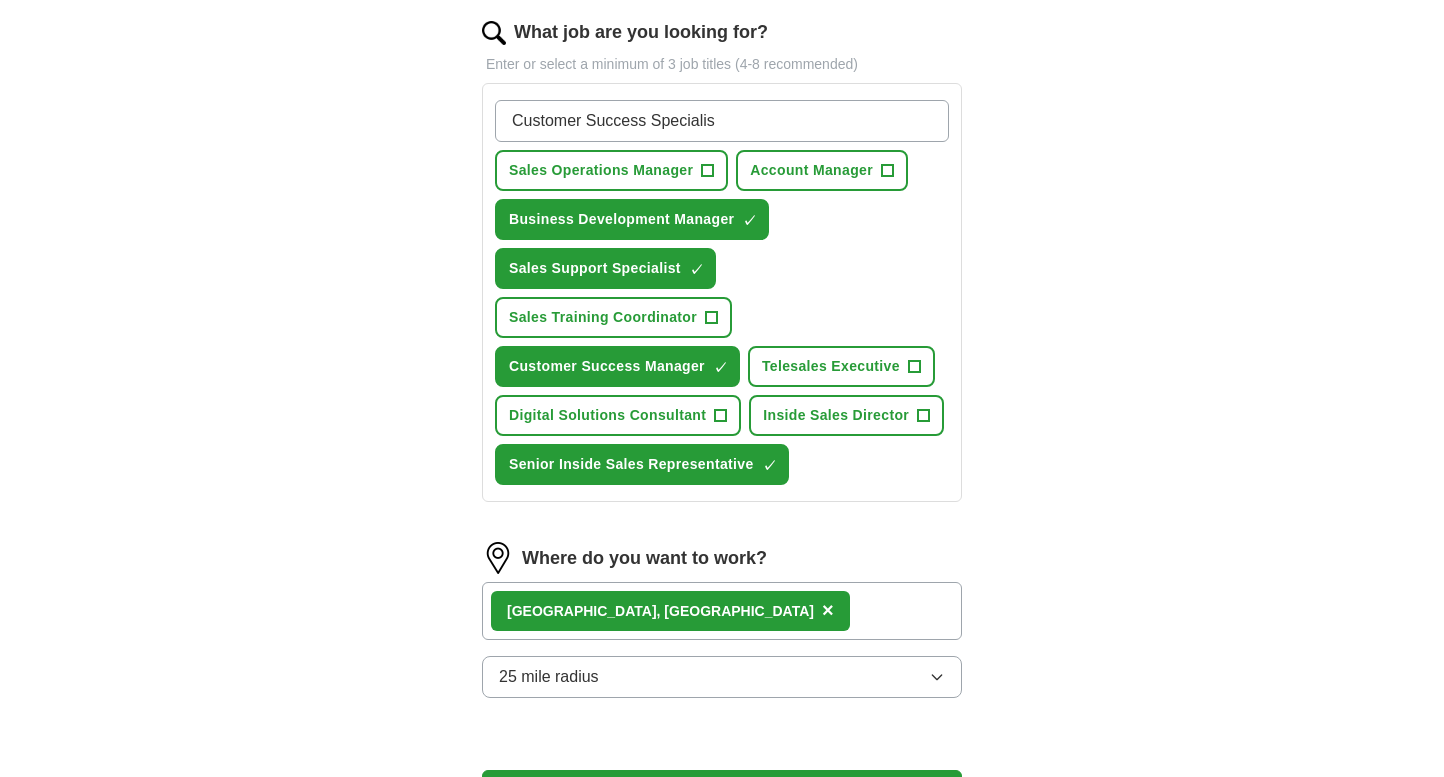 type on "Customer Success Specialist" 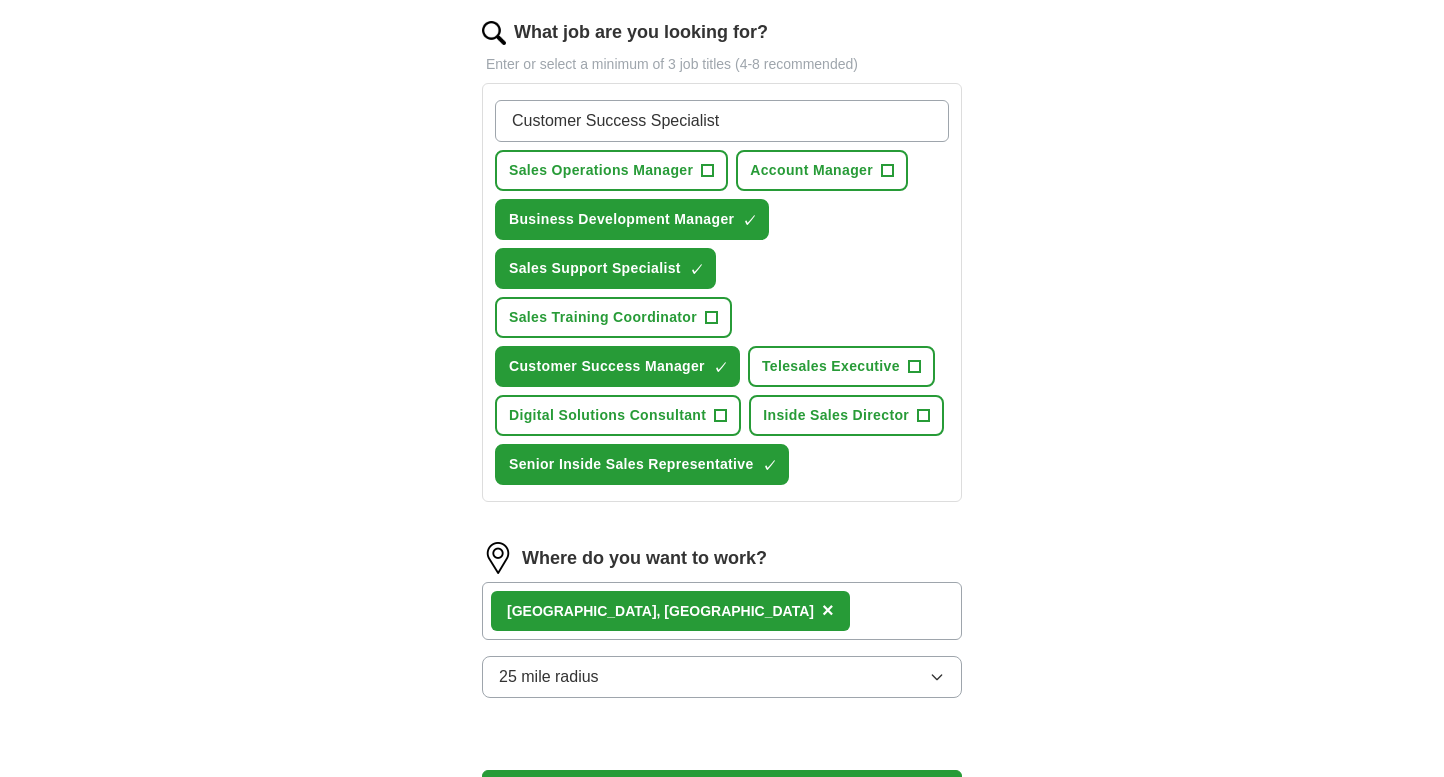 type 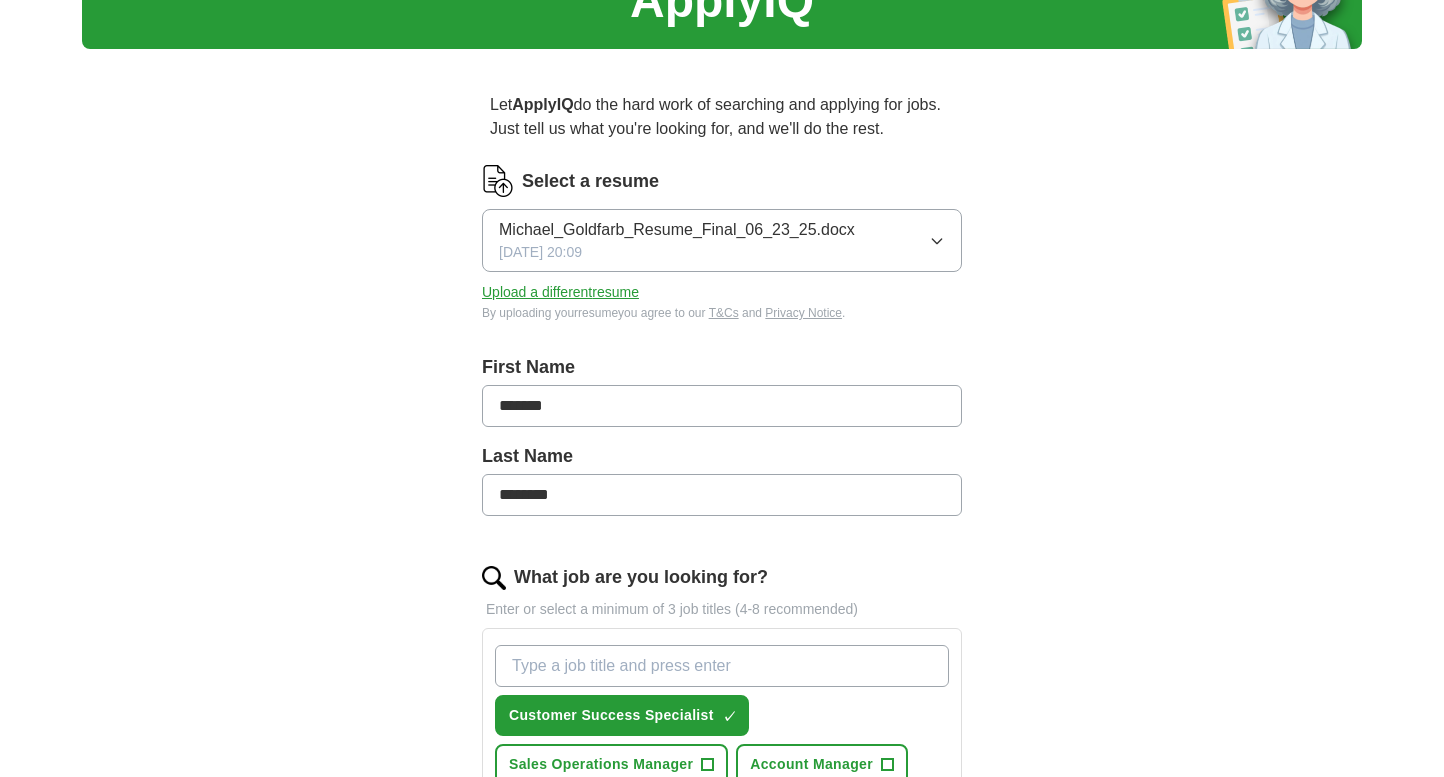 scroll, scrollTop: 98, scrollLeft: 0, axis: vertical 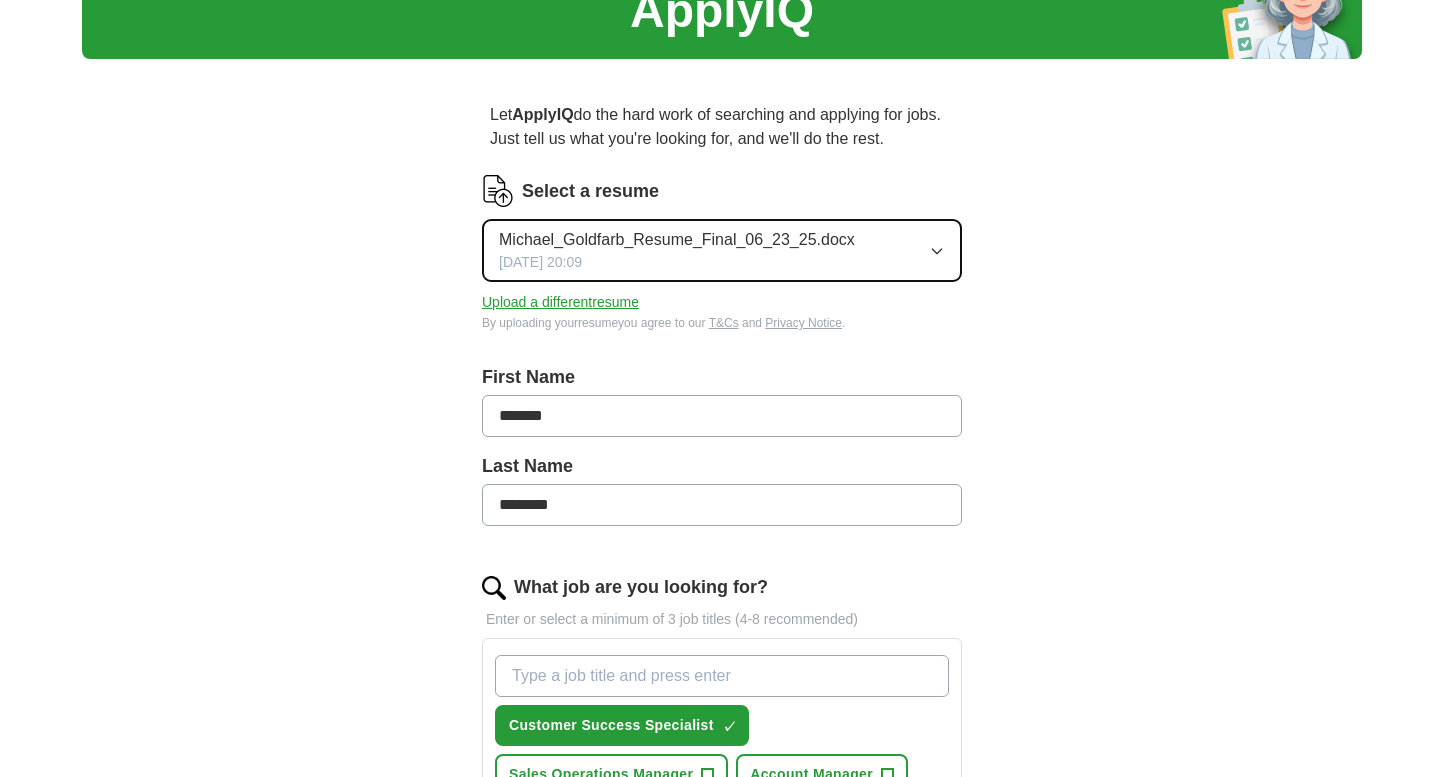 click 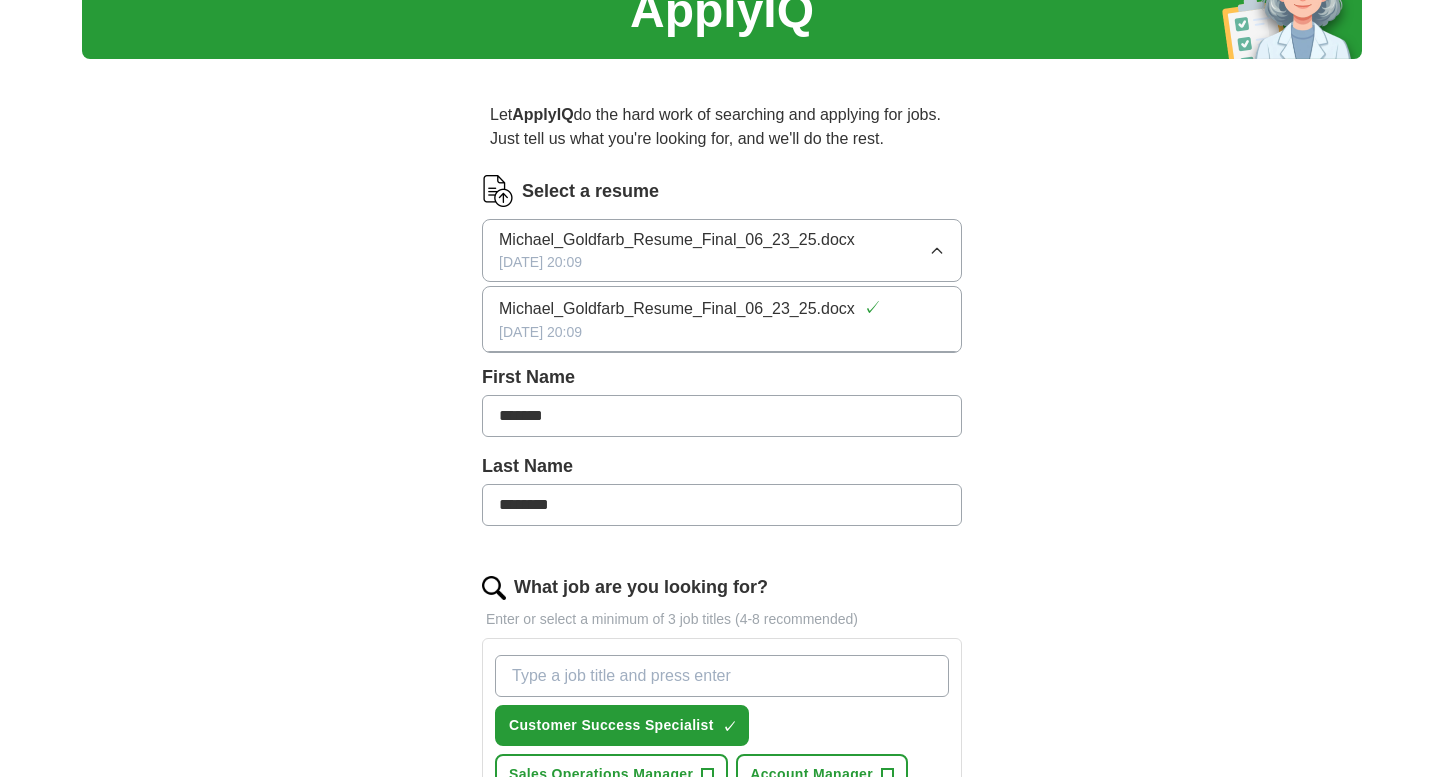 click on "ApplyIQ Let  ApplyIQ  do the hard work of searching and applying for jobs. Just tell us what you're looking for, and we'll do the rest. Select a resume Michael_Goldfarb_Resume_Final_06_23_25.docx [DATE] 20:09 Michael_Goldfarb_Resume_Final_06_23_25.docx ✓ [DATE] 20:09 Upload a different  resume By uploading your  resume  you agree to our   T&Cs   and   Privacy Notice . First Name ******* Last Name ******** What job are you looking for? Enter or select a minimum of 3 job titles (4-8 recommended) Customer Success Specialist ✓ × Sales Operations Manager + Account Manager + Business Development Manager ✓ × Sales Support Specialist ✓ × Sales Training Coordinator + Customer Success Manager ✓ × Telesales Executive + Digital Solutions Consultant + Inside Sales Director + Senior Inside Sales Representative ✓ × Where do you want to work? [GEOGRAPHIC_DATA] , [GEOGRAPHIC_DATA] × 25 mile radius Start applying for jobs By registering, you consent to us applying to suitable jobs for you" at bounding box center (722, 716) 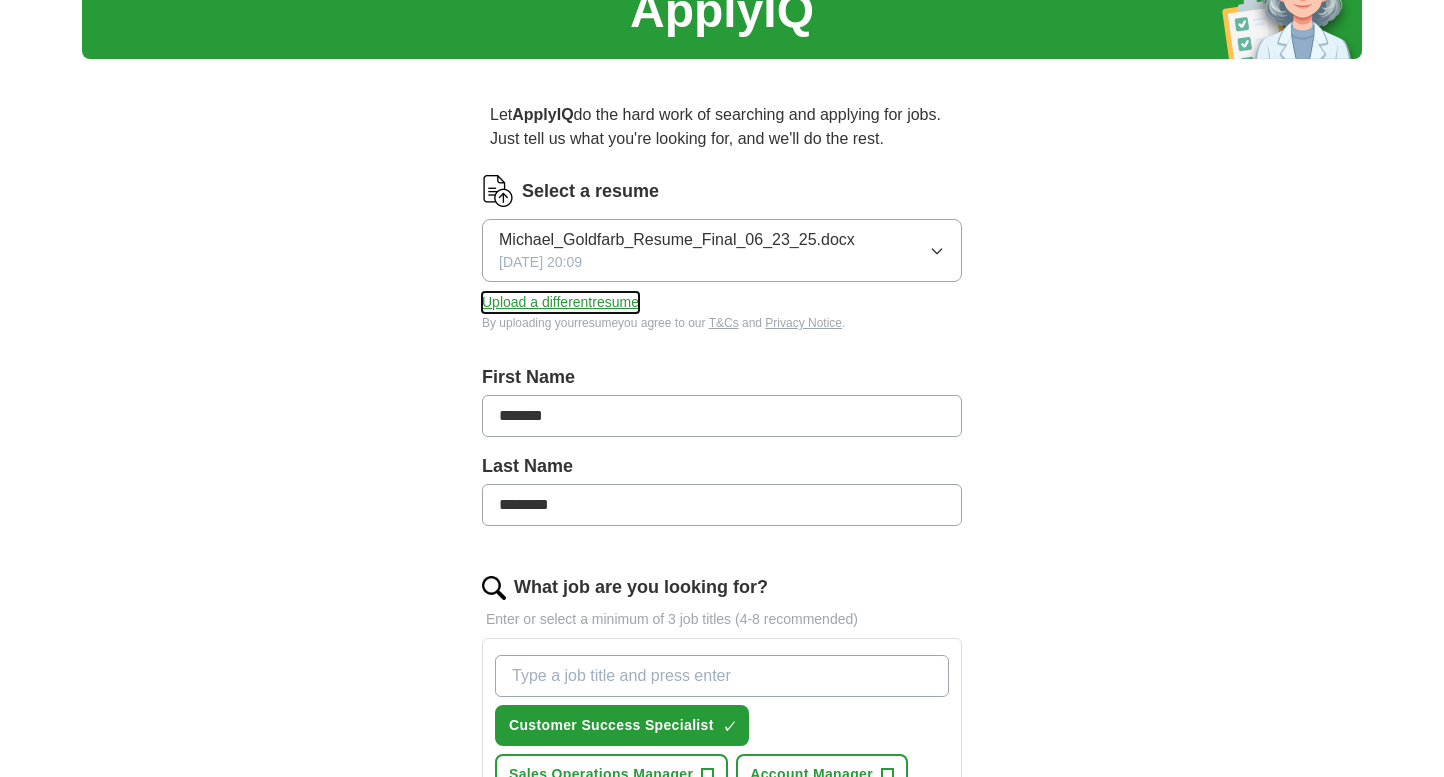 click on "Upload a different  resume" at bounding box center (560, 302) 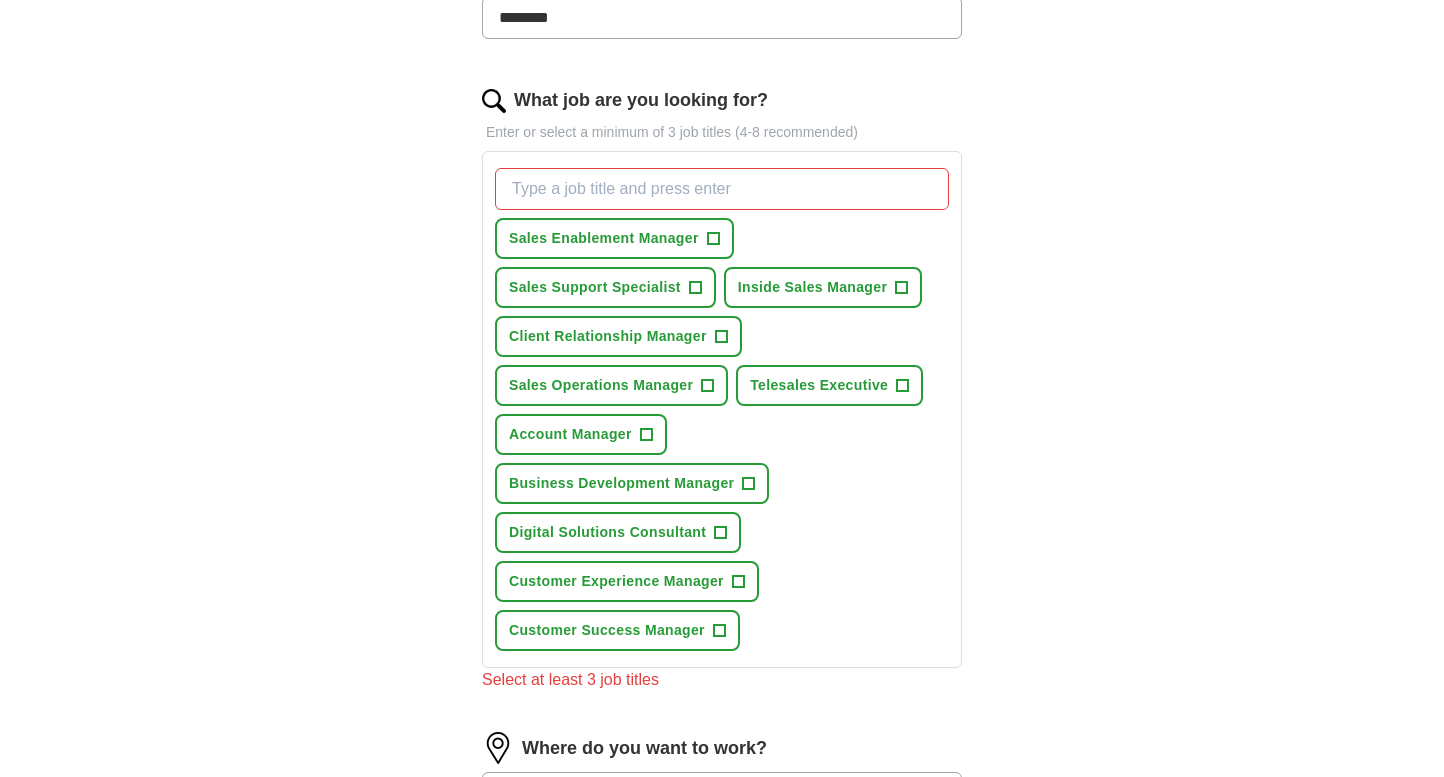 scroll, scrollTop: 592, scrollLeft: 0, axis: vertical 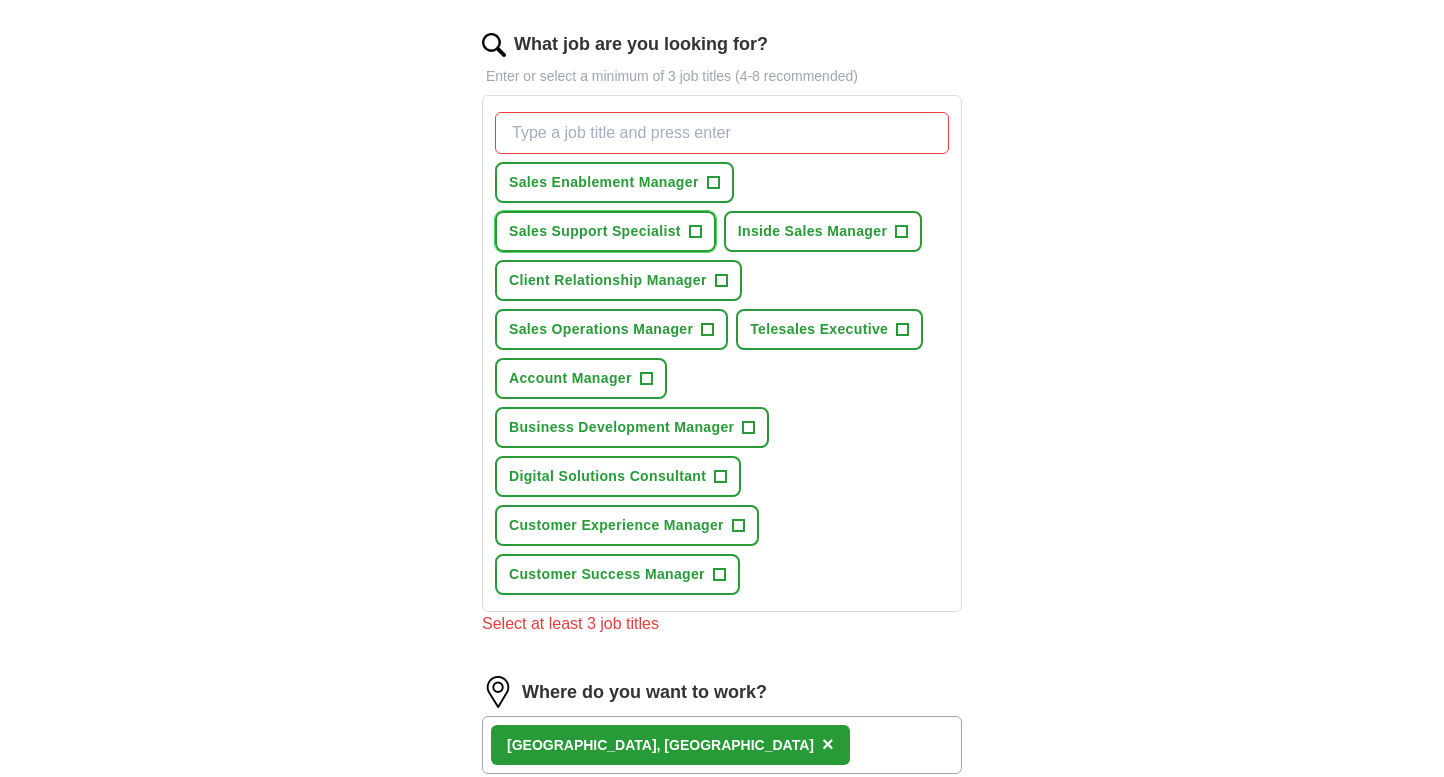 click on "+" at bounding box center [695, 232] 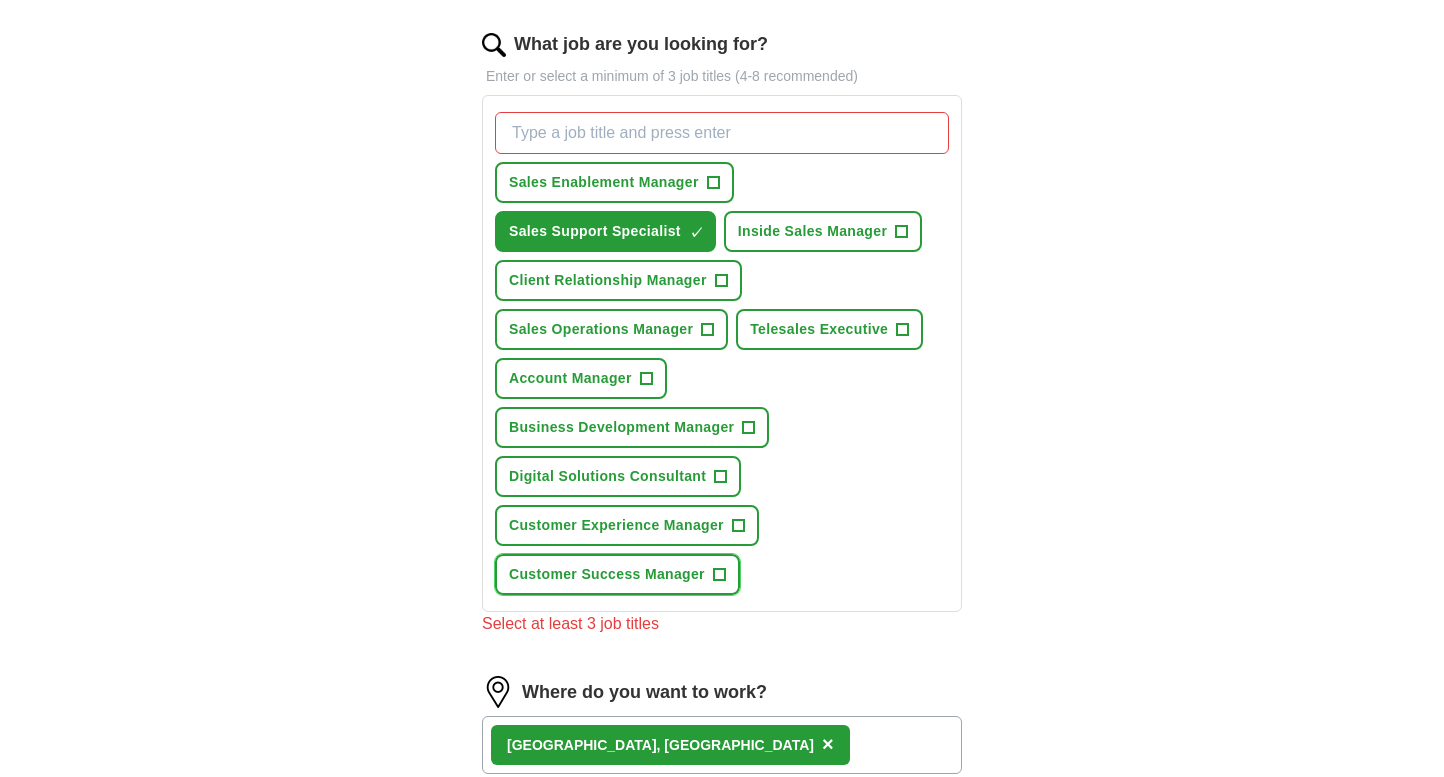 click on "+" at bounding box center (719, 575) 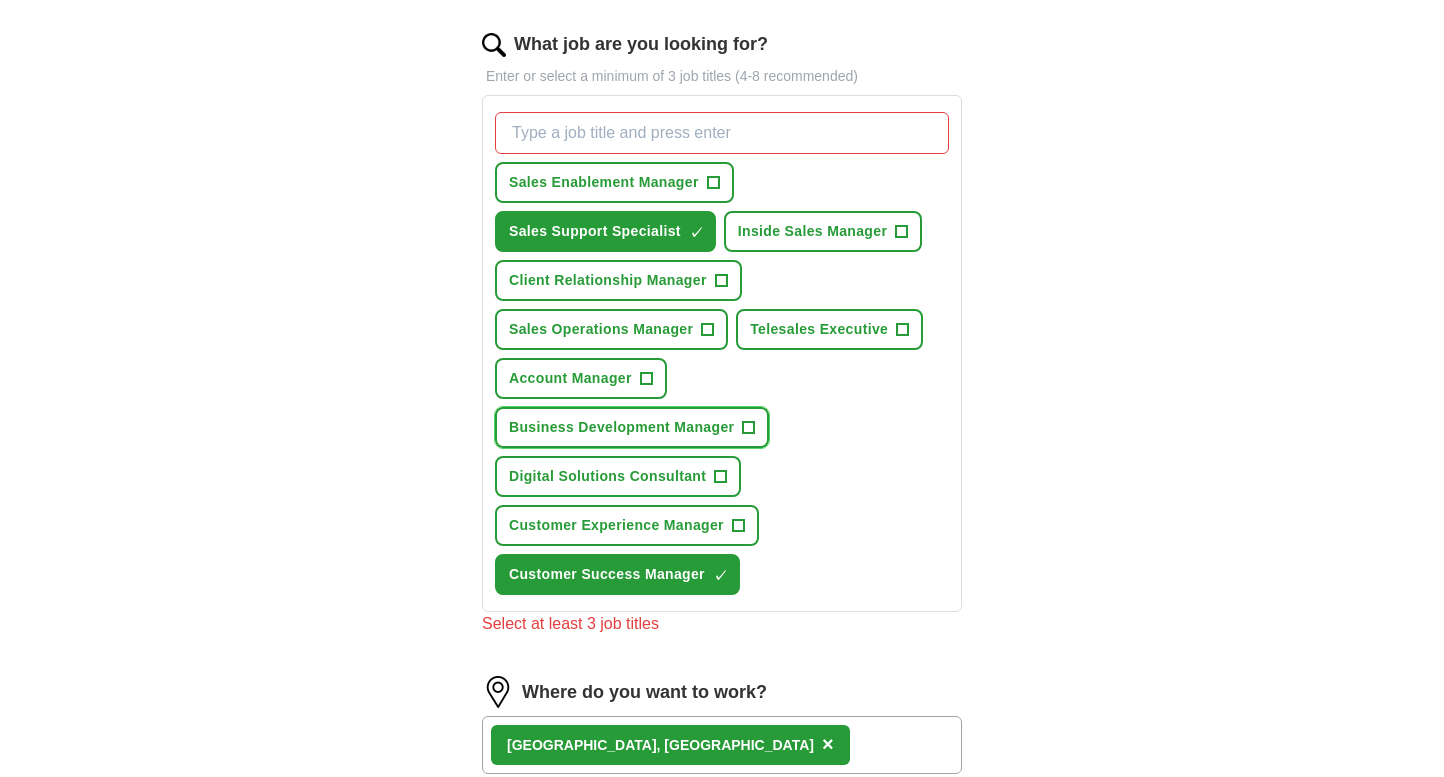 click on "+" at bounding box center (749, 428) 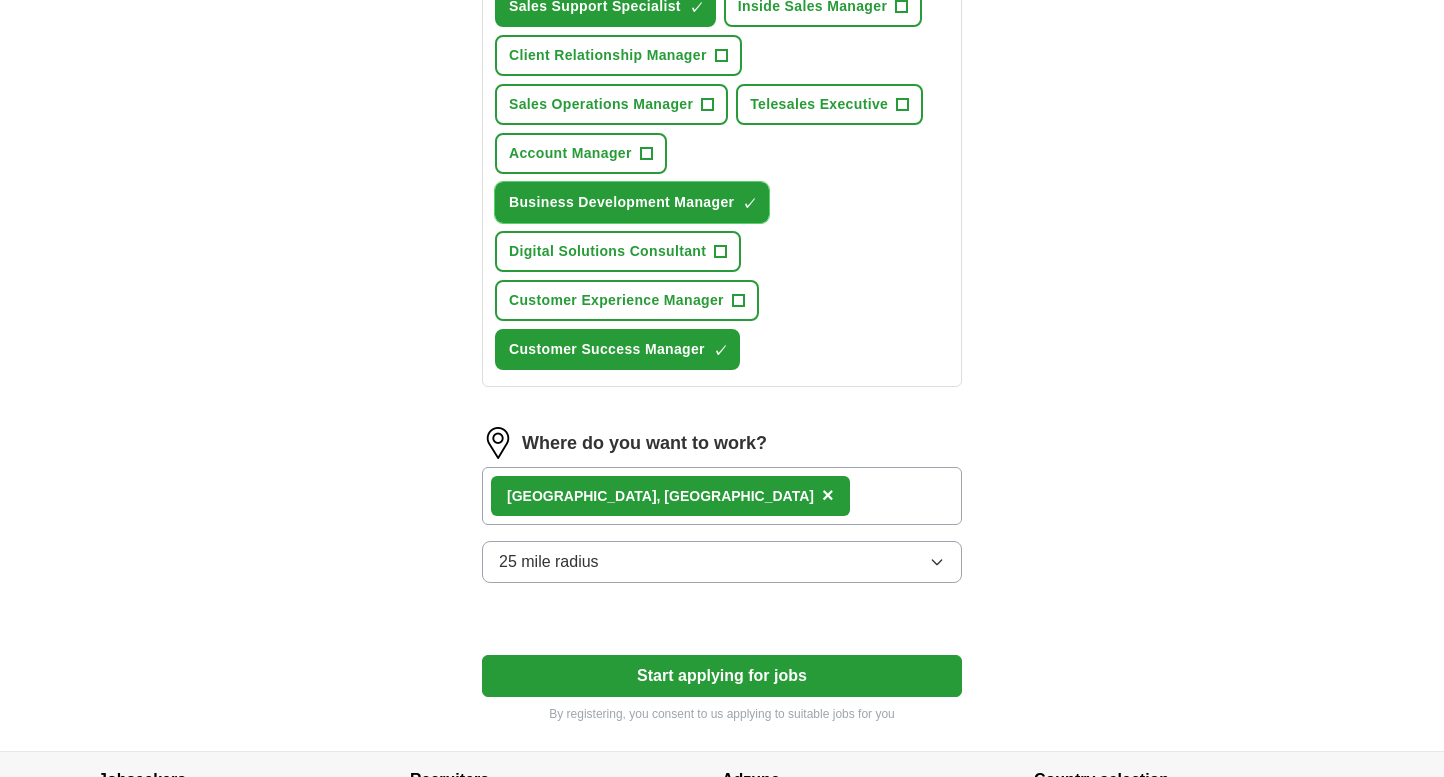 scroll, scrollTop: 868, scrollLeft: 0, axis: vertical 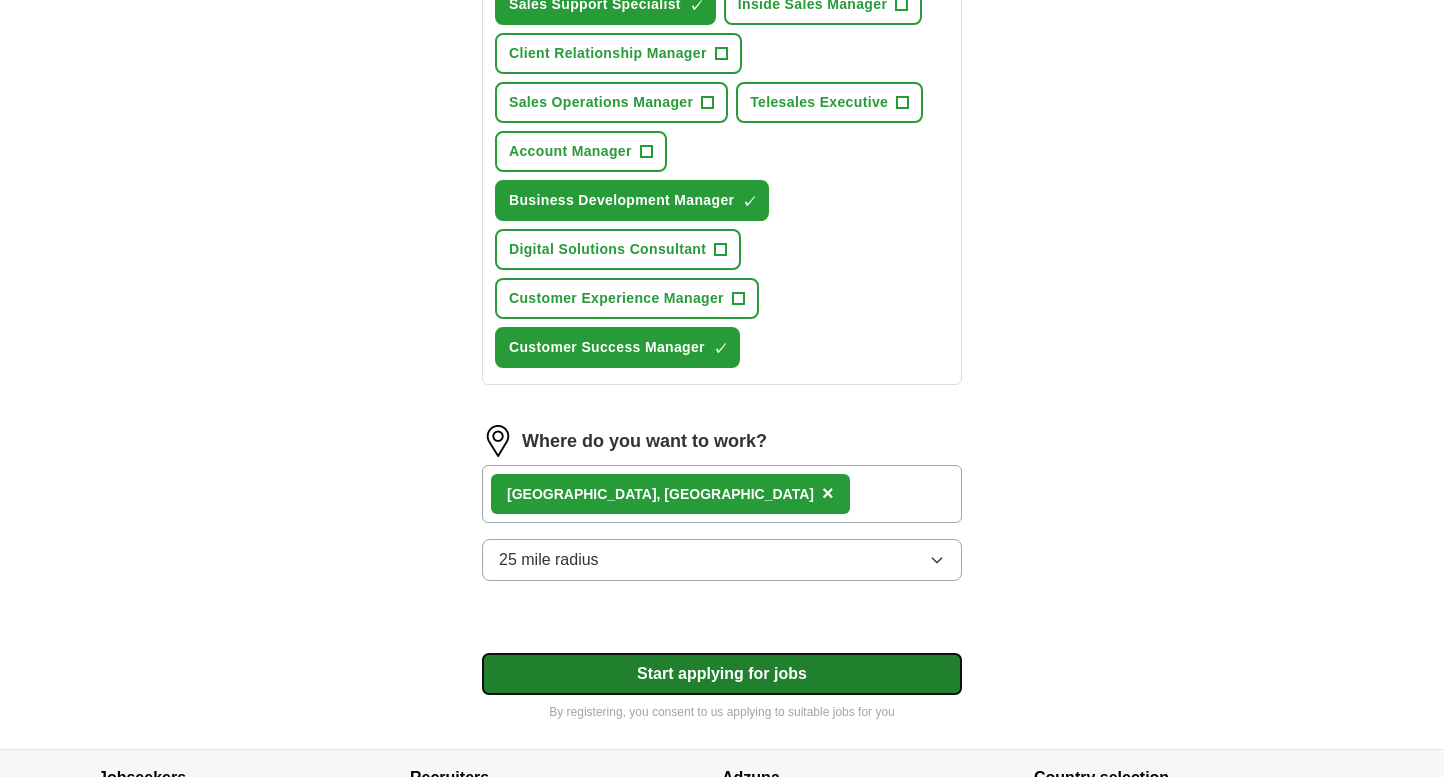 click on "Start applying for jobs" at bounding box center [722, 674] 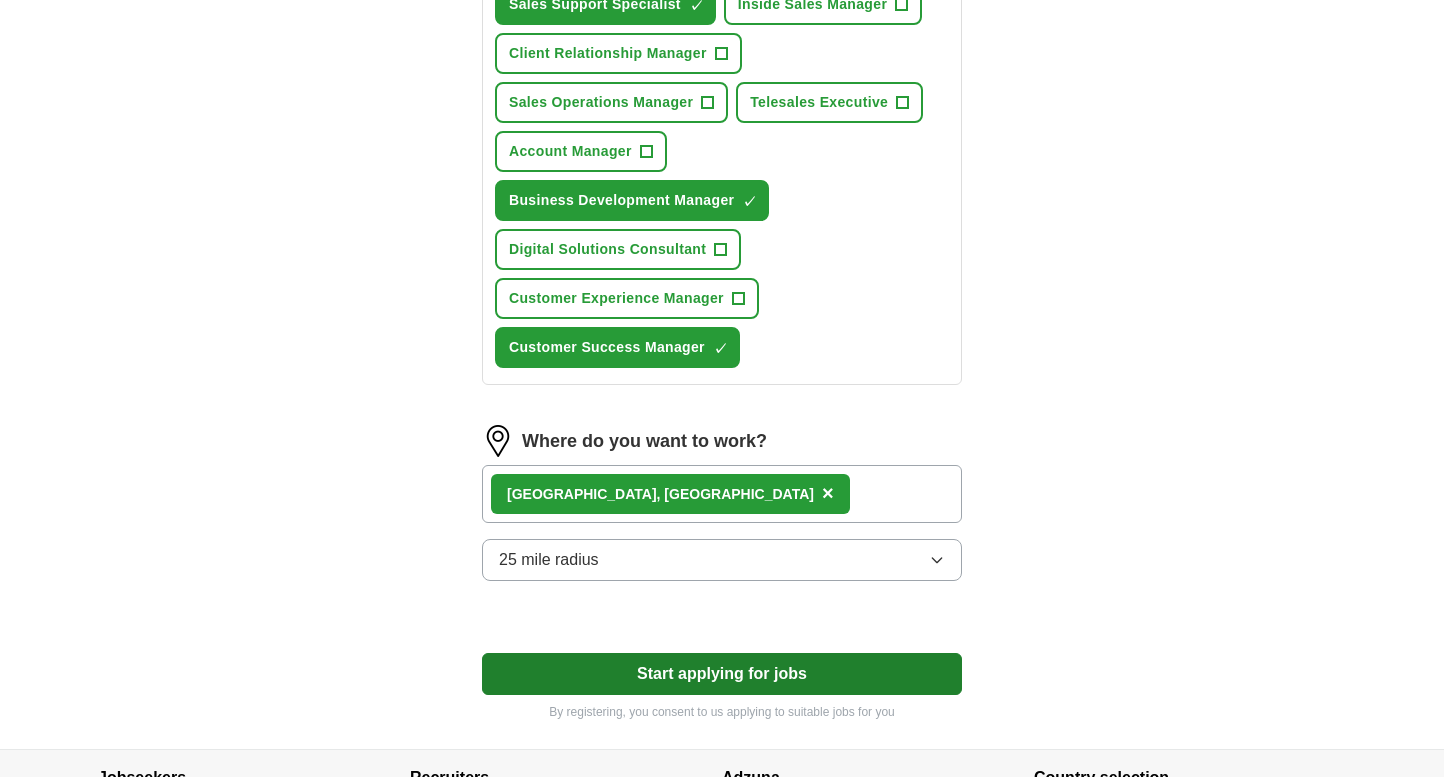 select on "**" 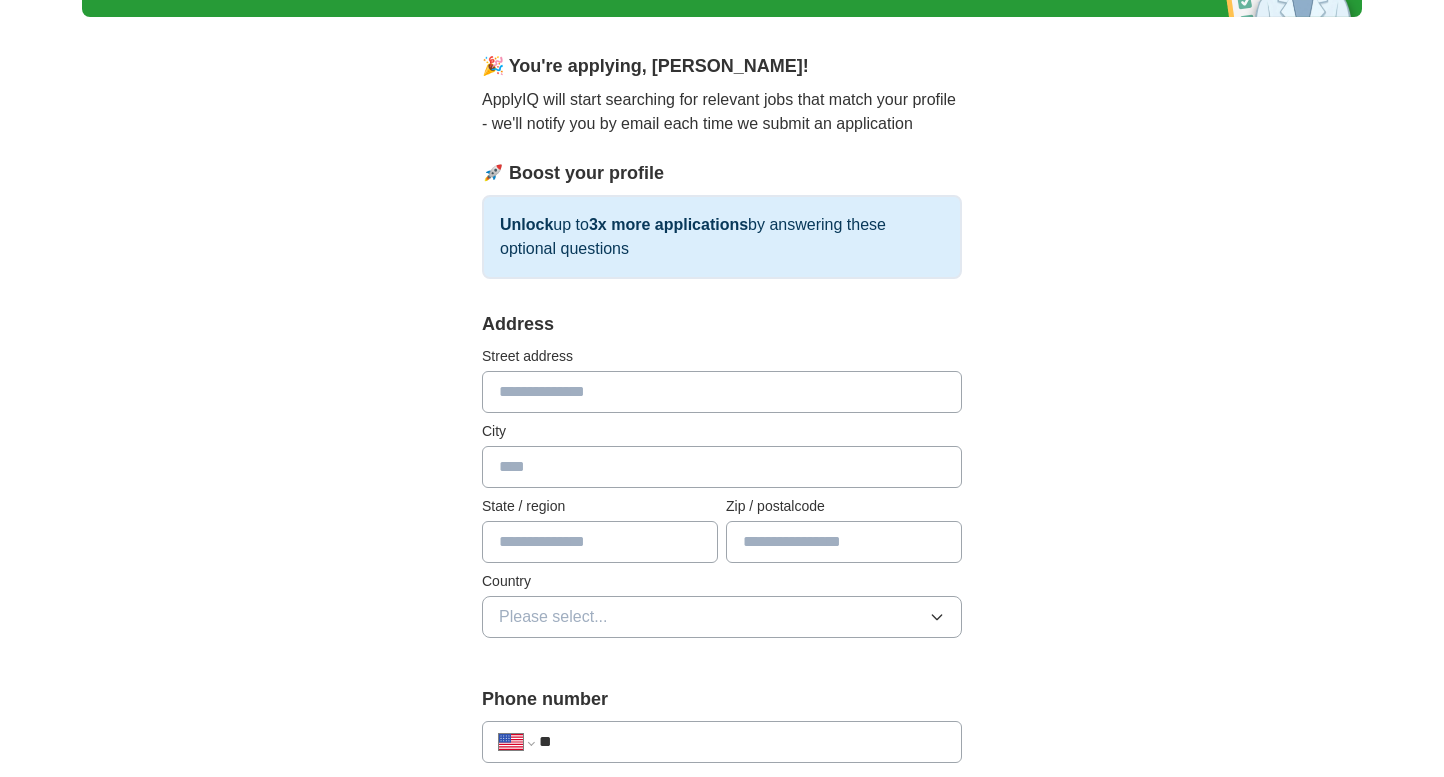 scroll, scrollTop: 0, scrollLeft: 0, axis: both 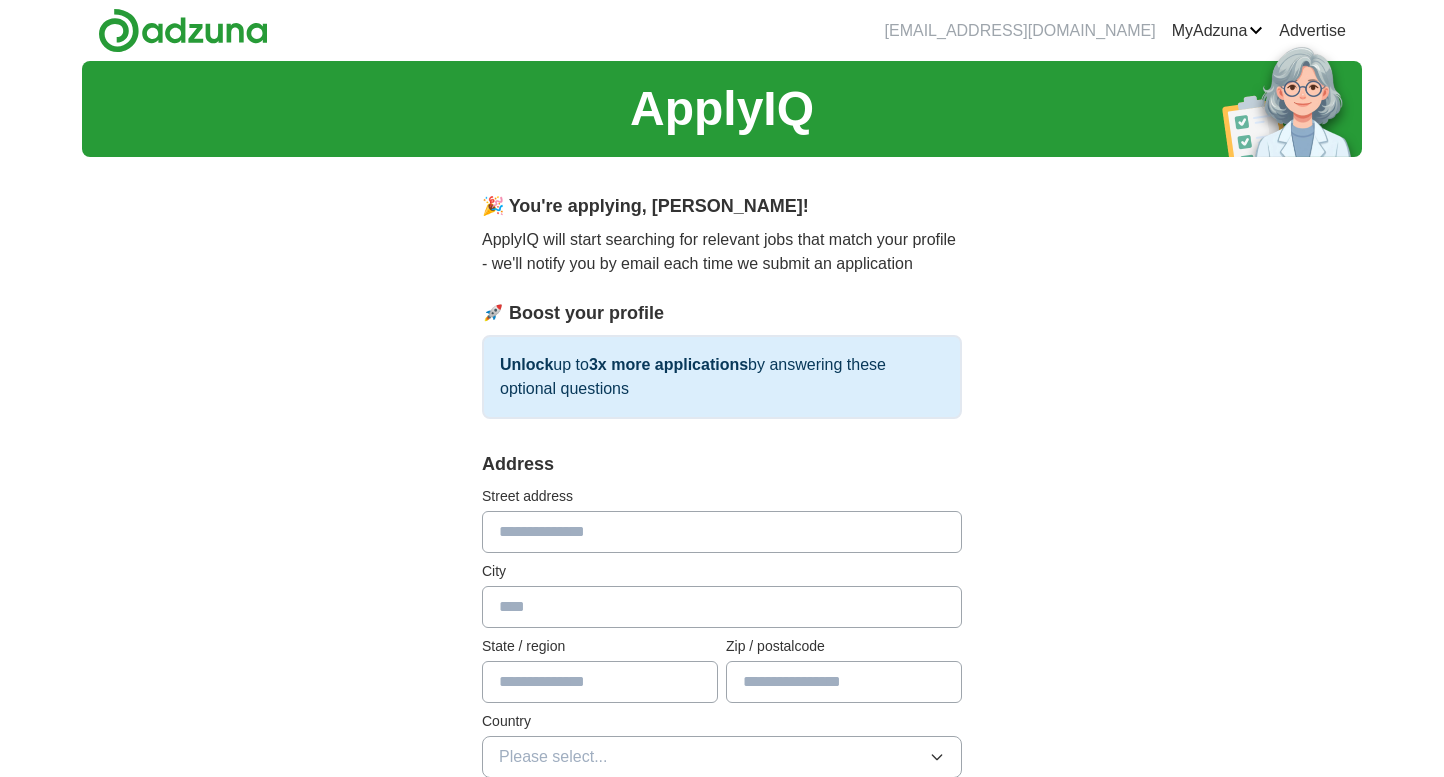 click at bounding box center (722, 532) 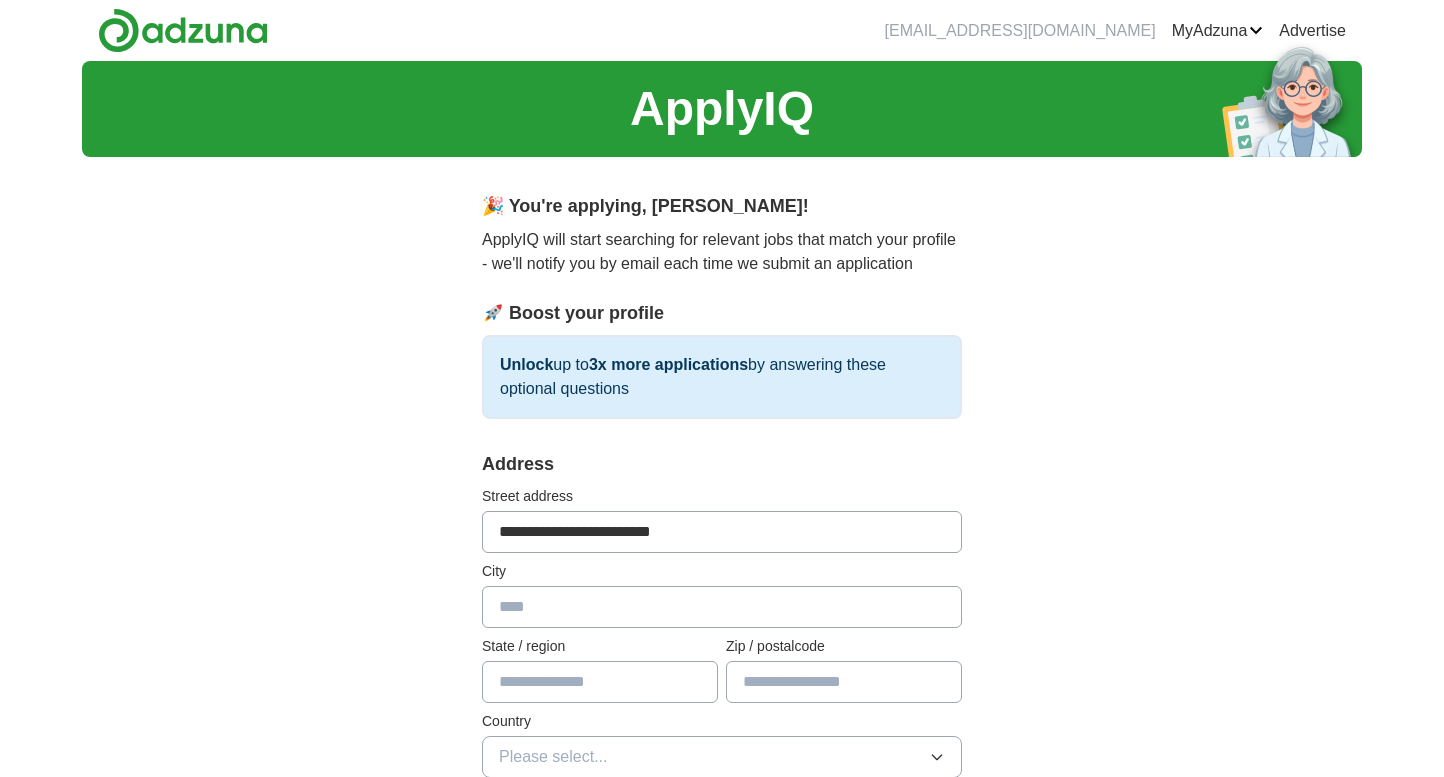 type on "**********" 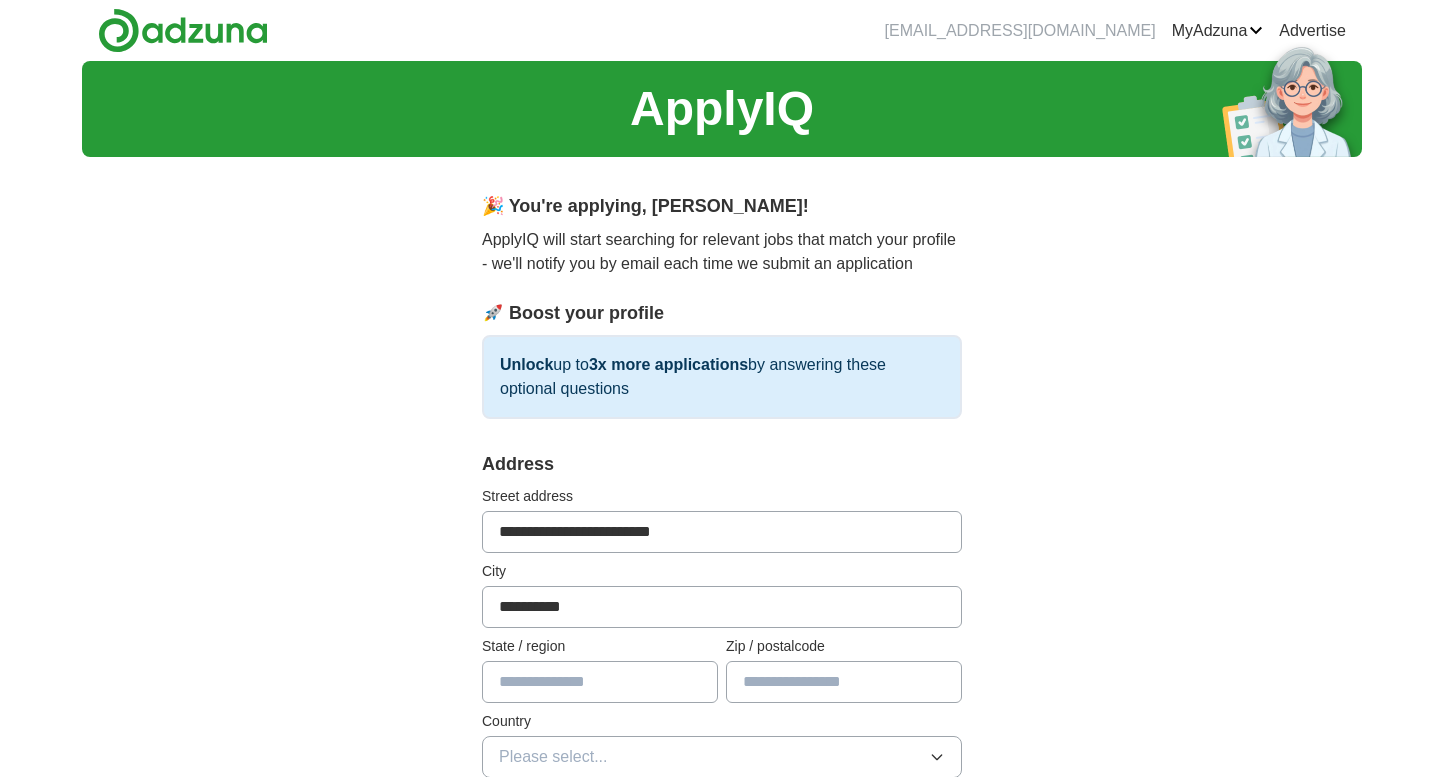 type on "**" 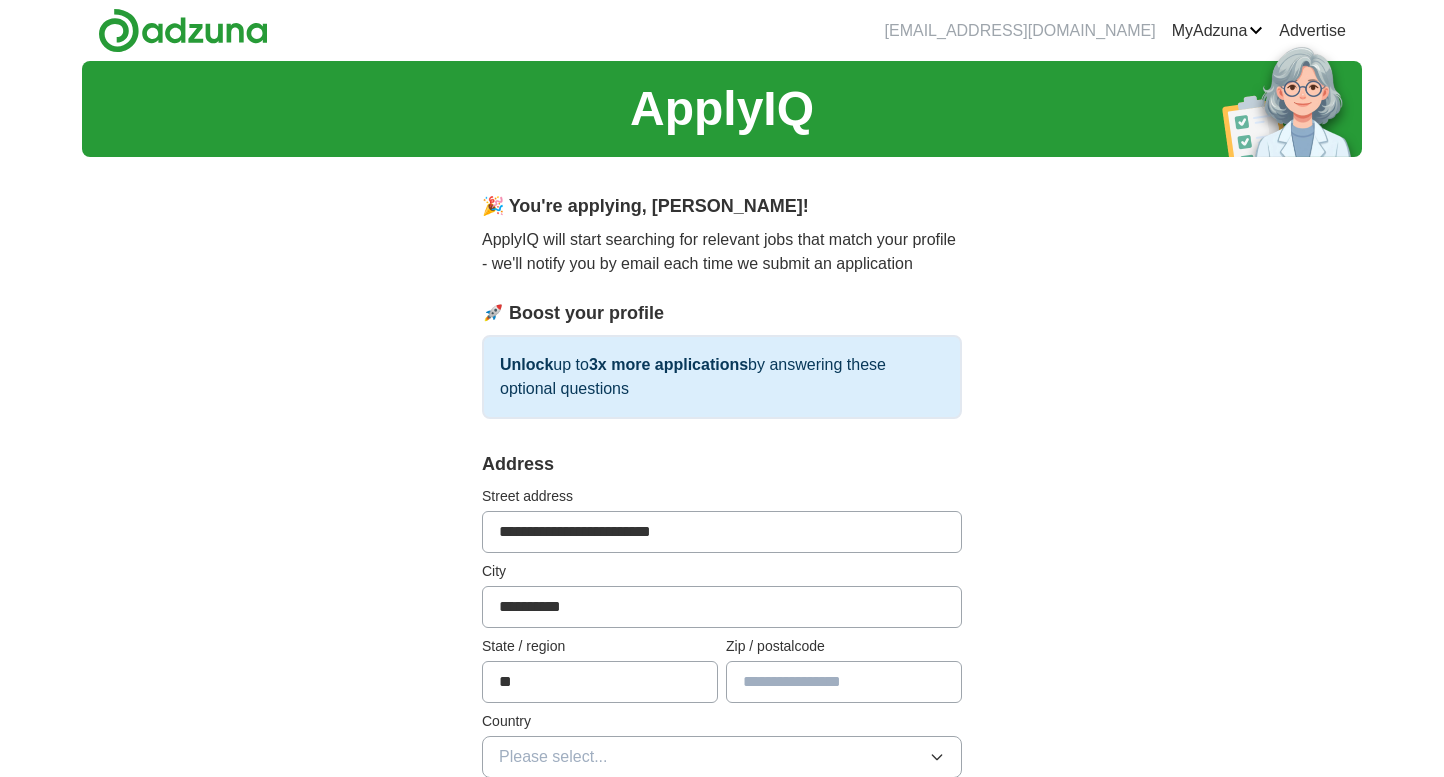 type on "*****" 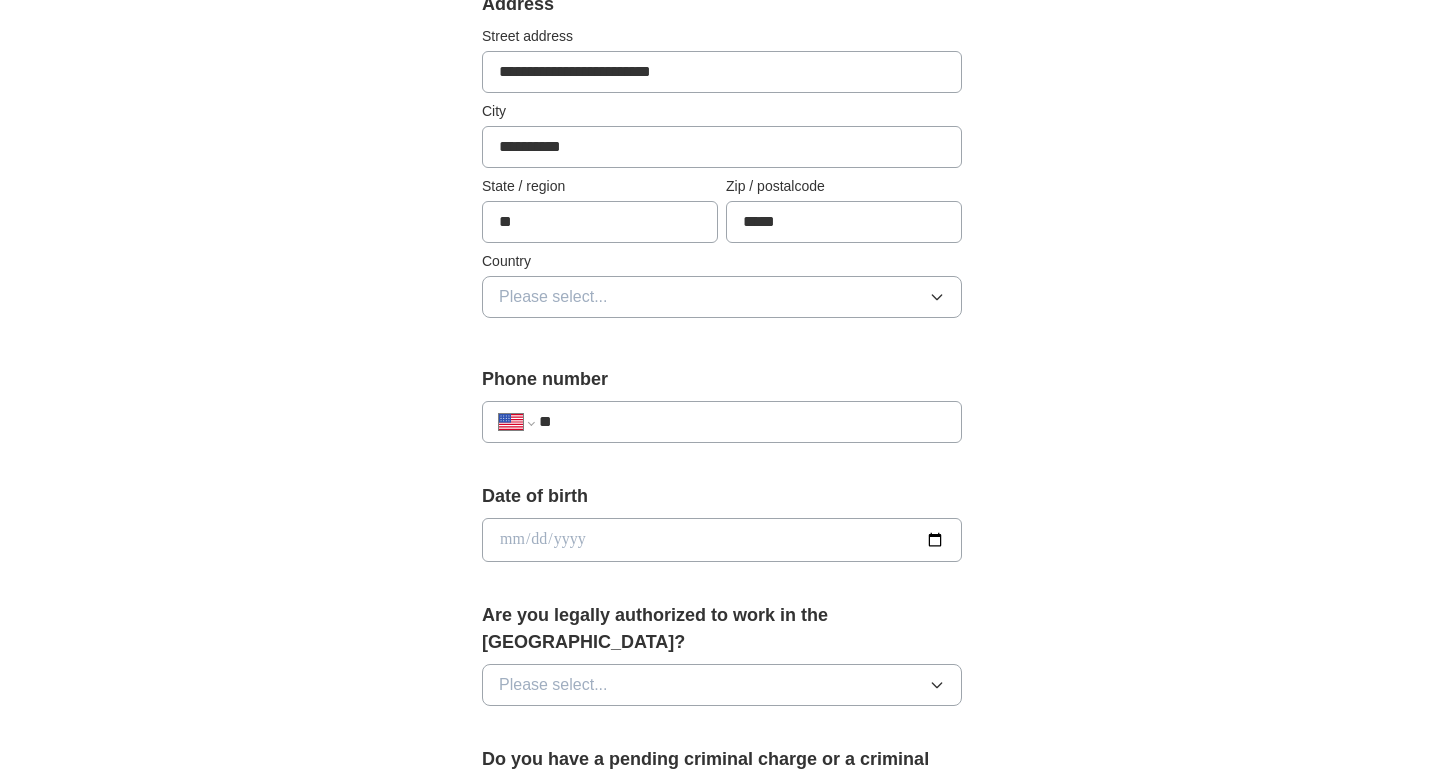 scroll, scrollTop: 510, scrollLeft: 0, axis: vertical 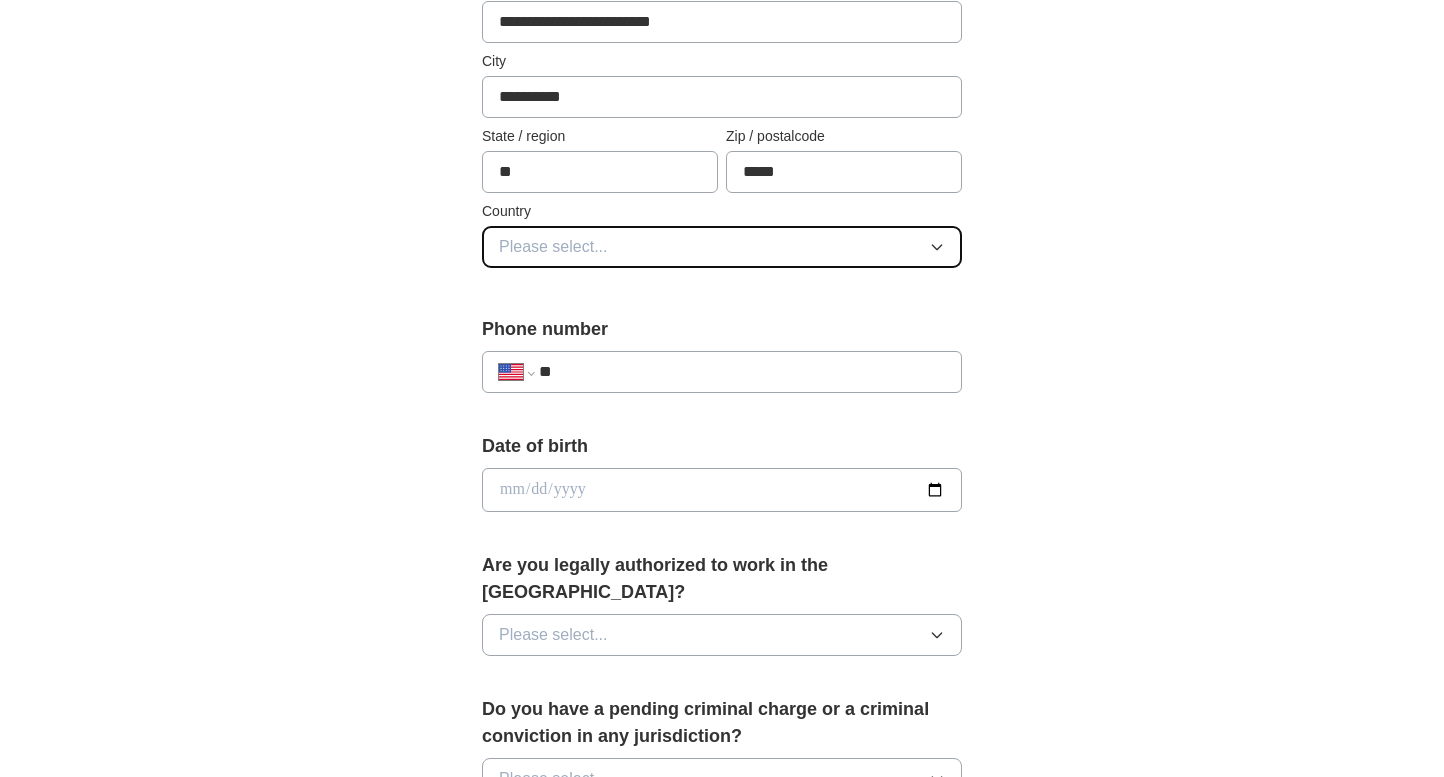 click 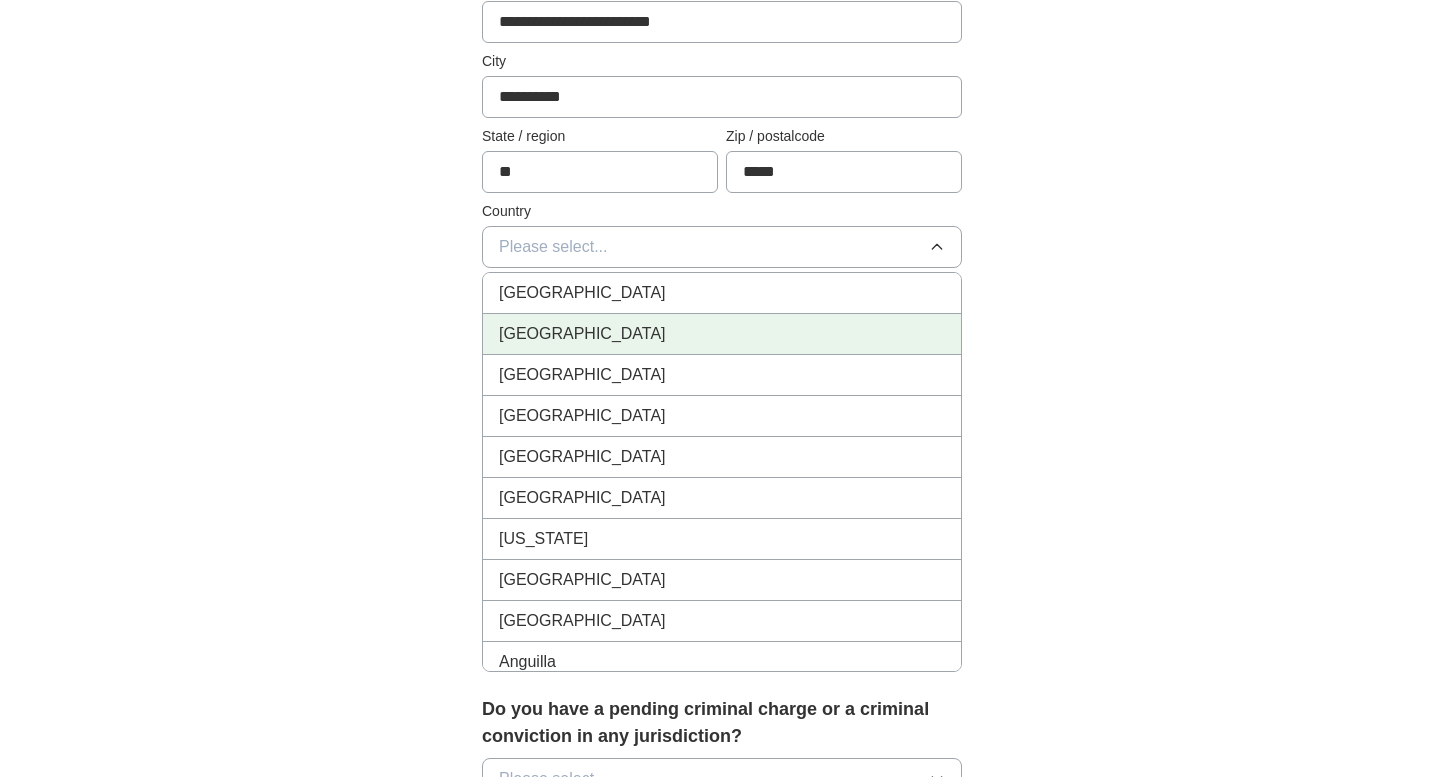 click on "[GEOGRAPHIC_DATA]" at bounding box center [722, 334] 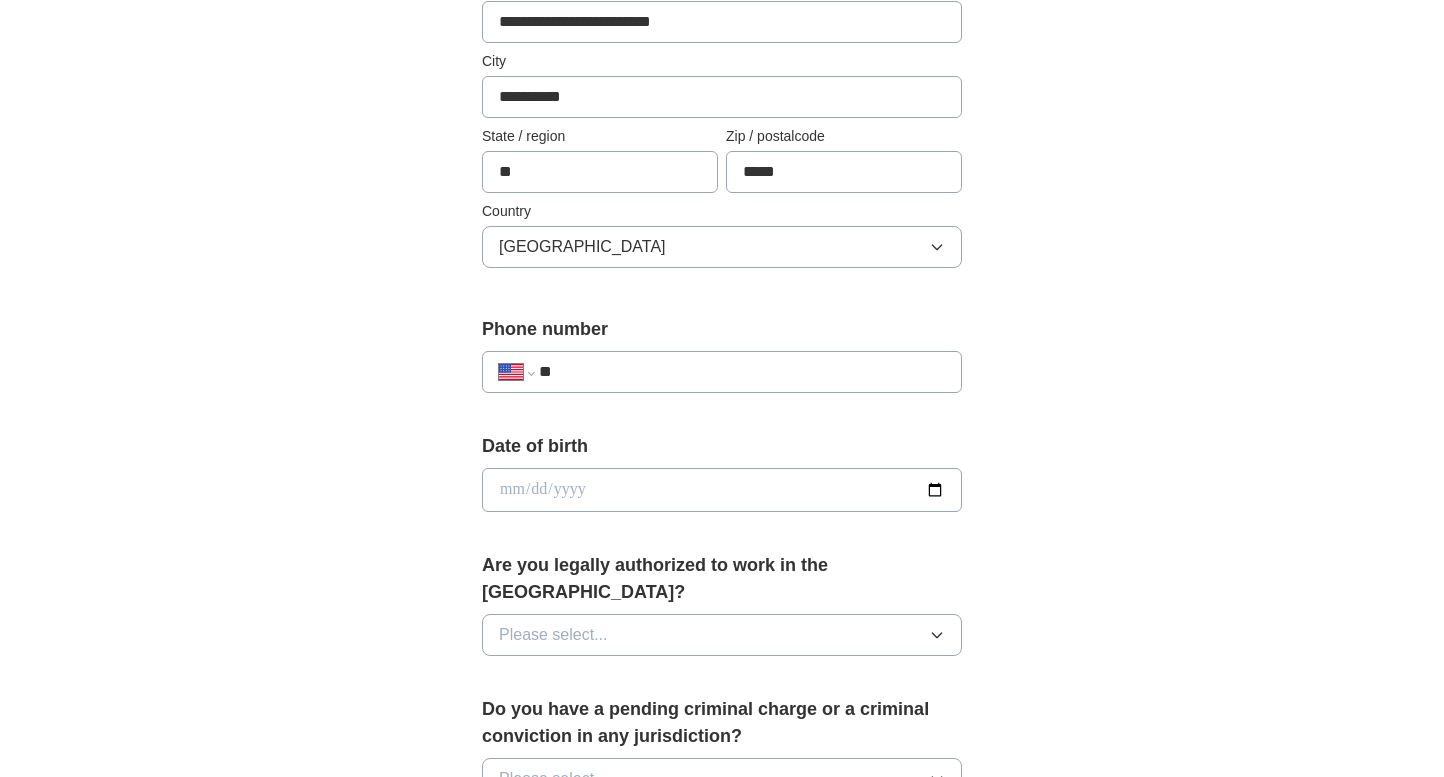 click on "**" at bounding box center (742, 372) 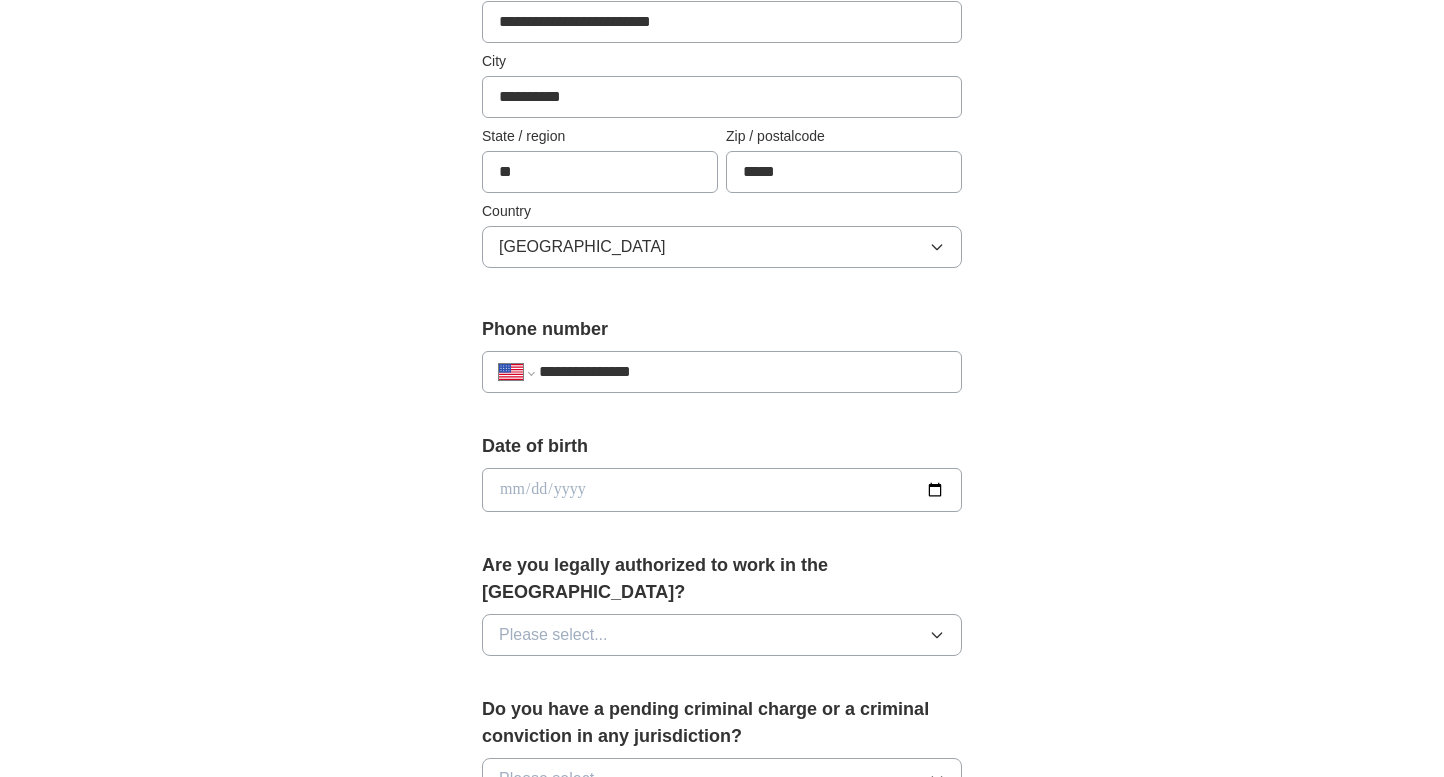 type on "**********" 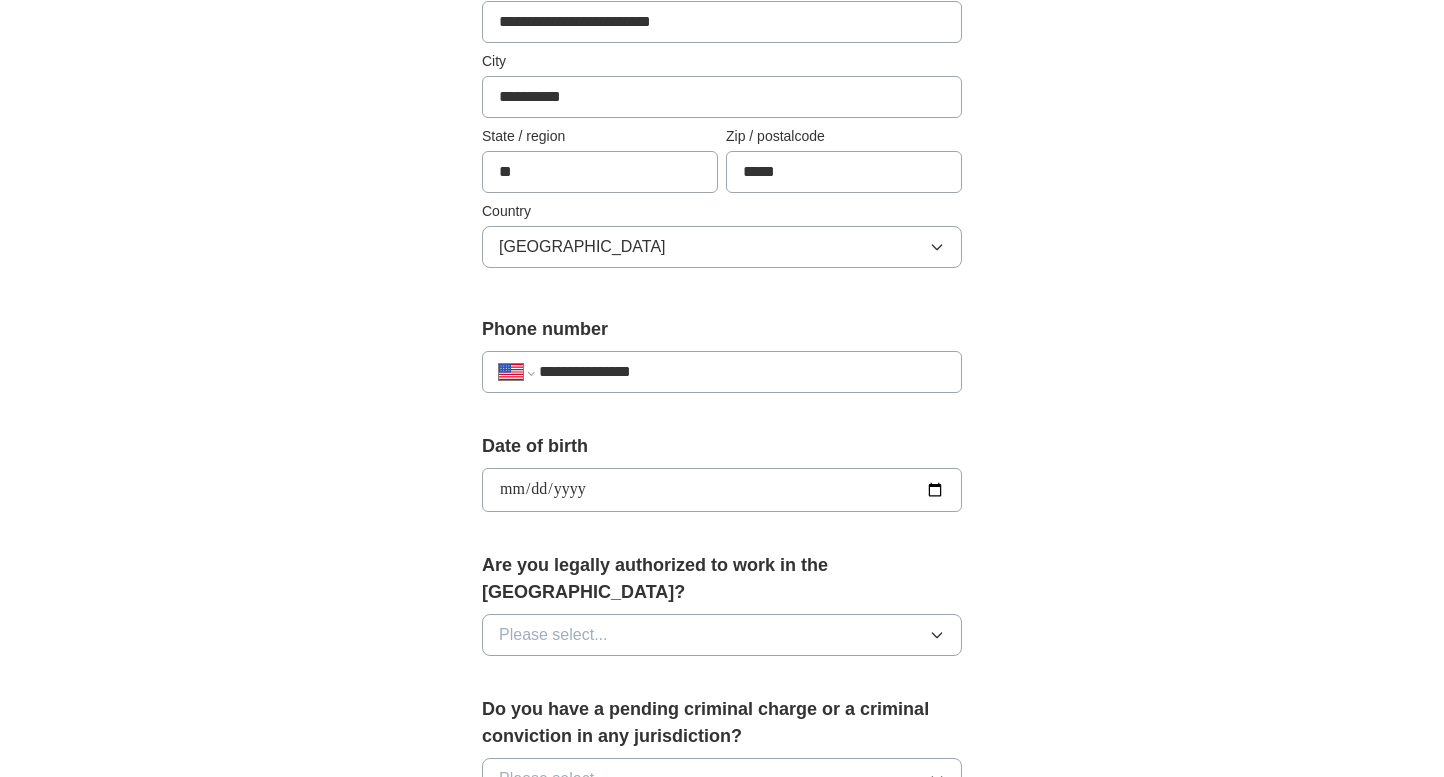 click on "**********" at bounding box center [722, 490] 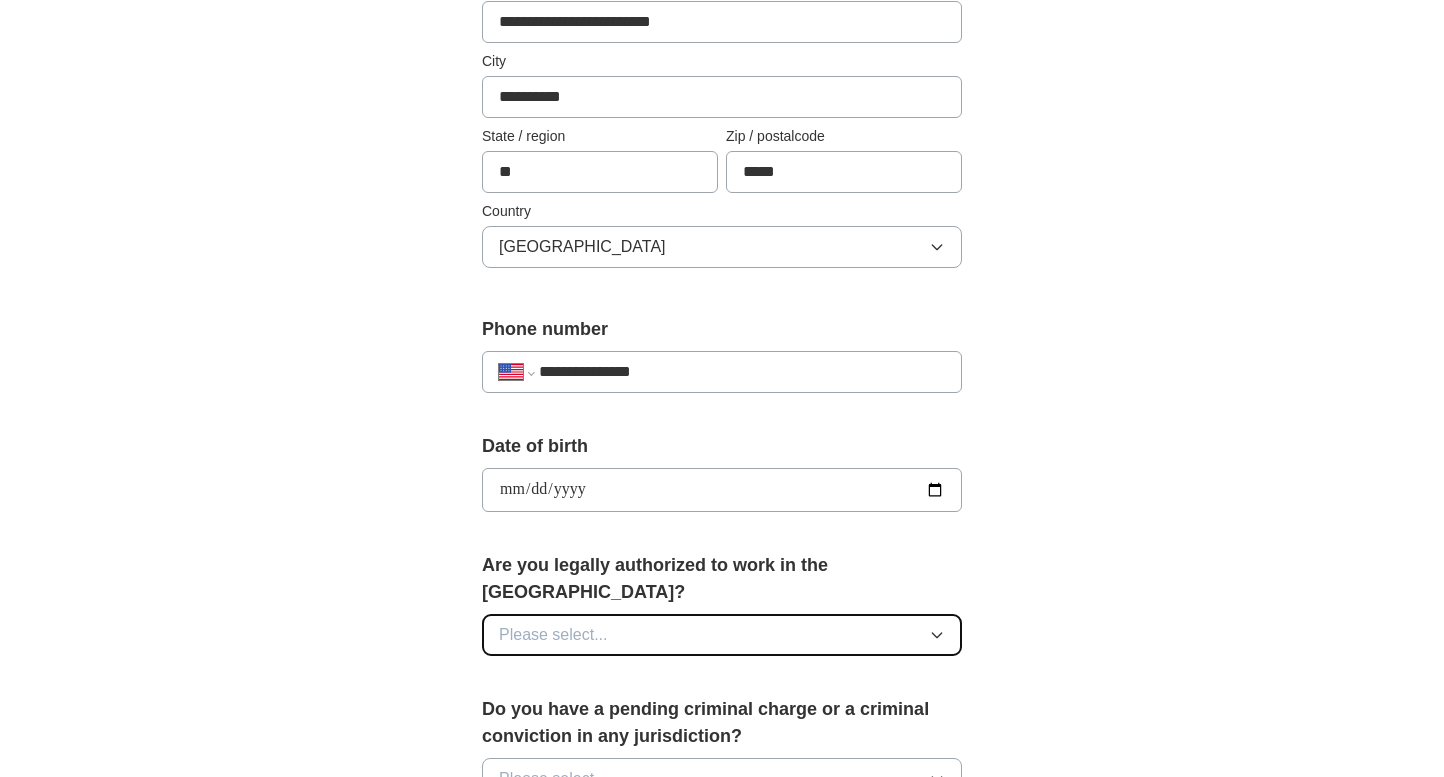 click 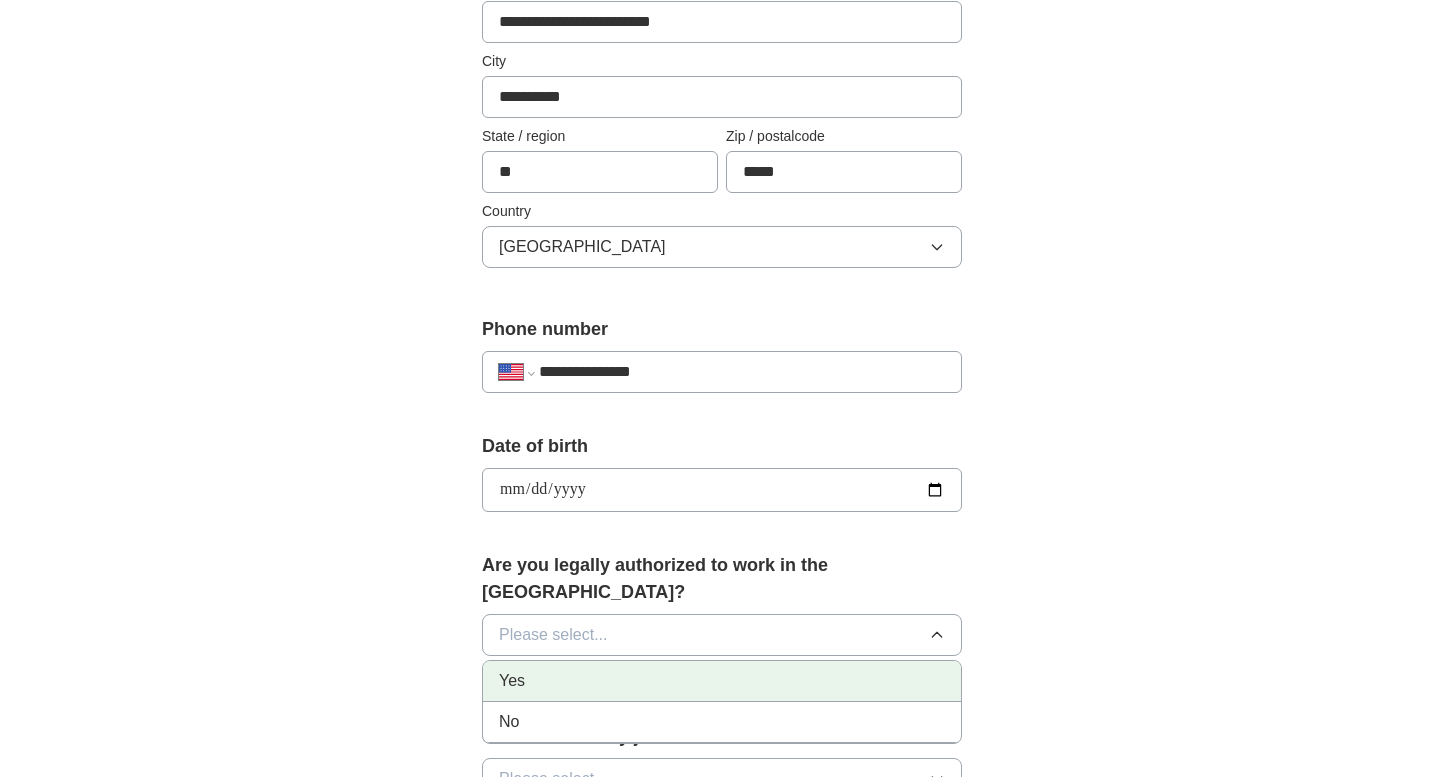 click on "Yes" at bounding box center (722, 681) 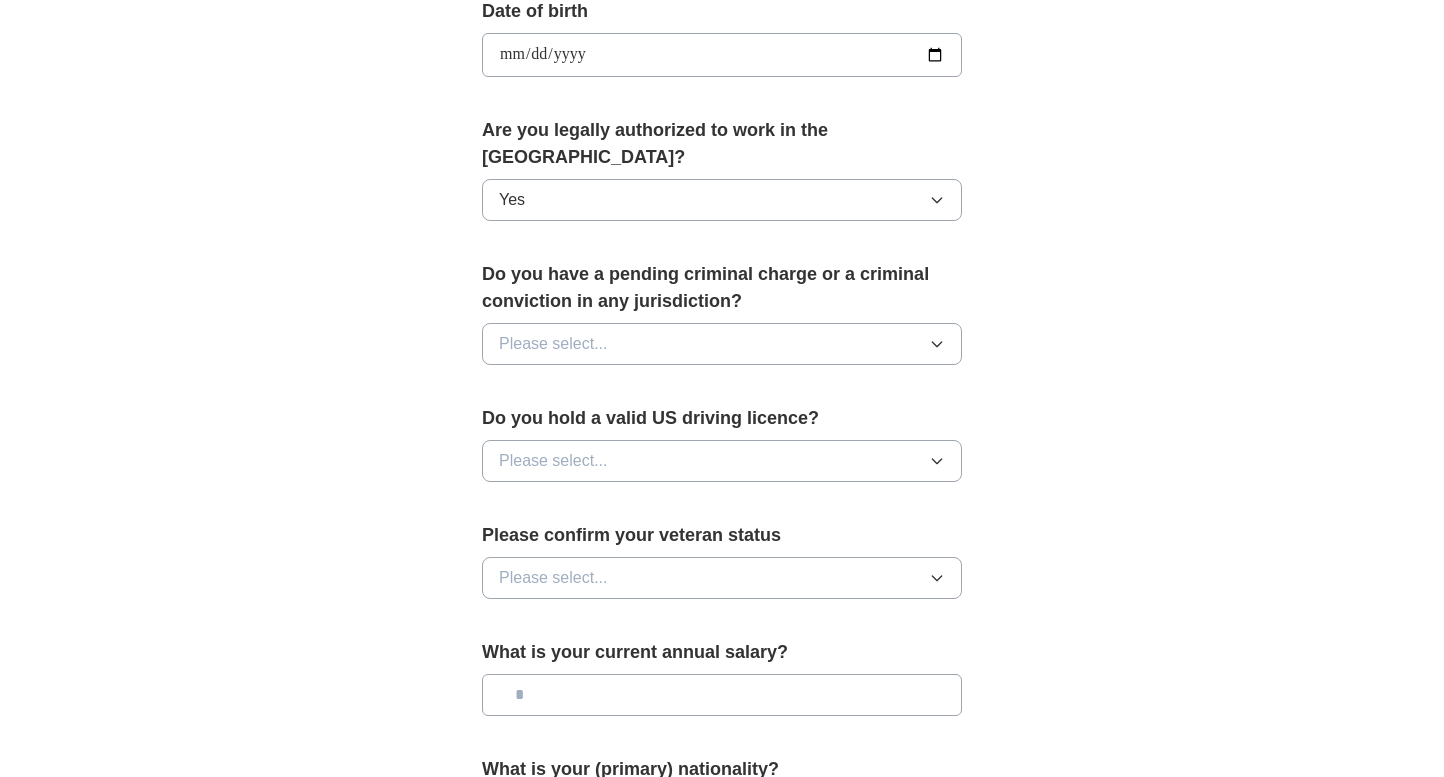 scroll, scrollTop: 966, scrollLeft: 0, axis: vertical 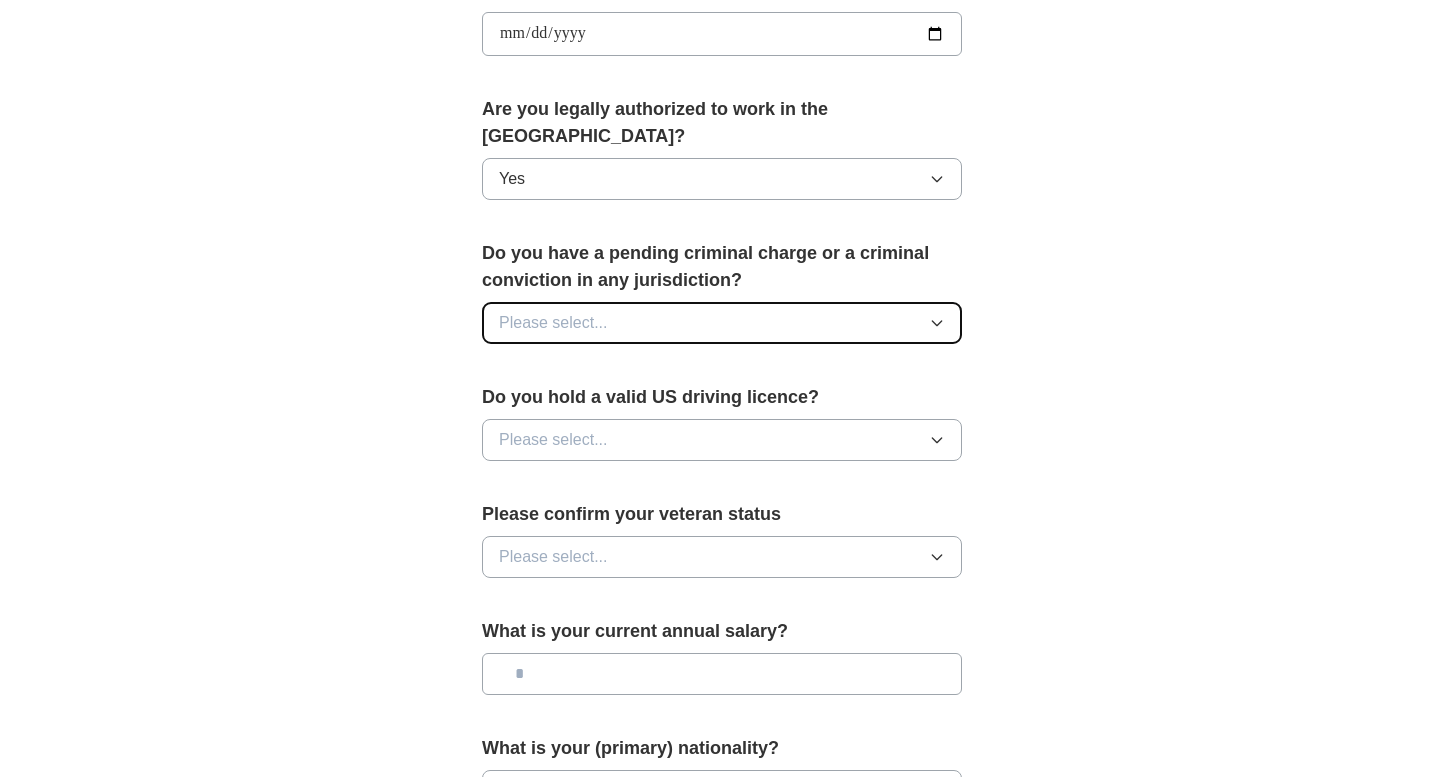 click 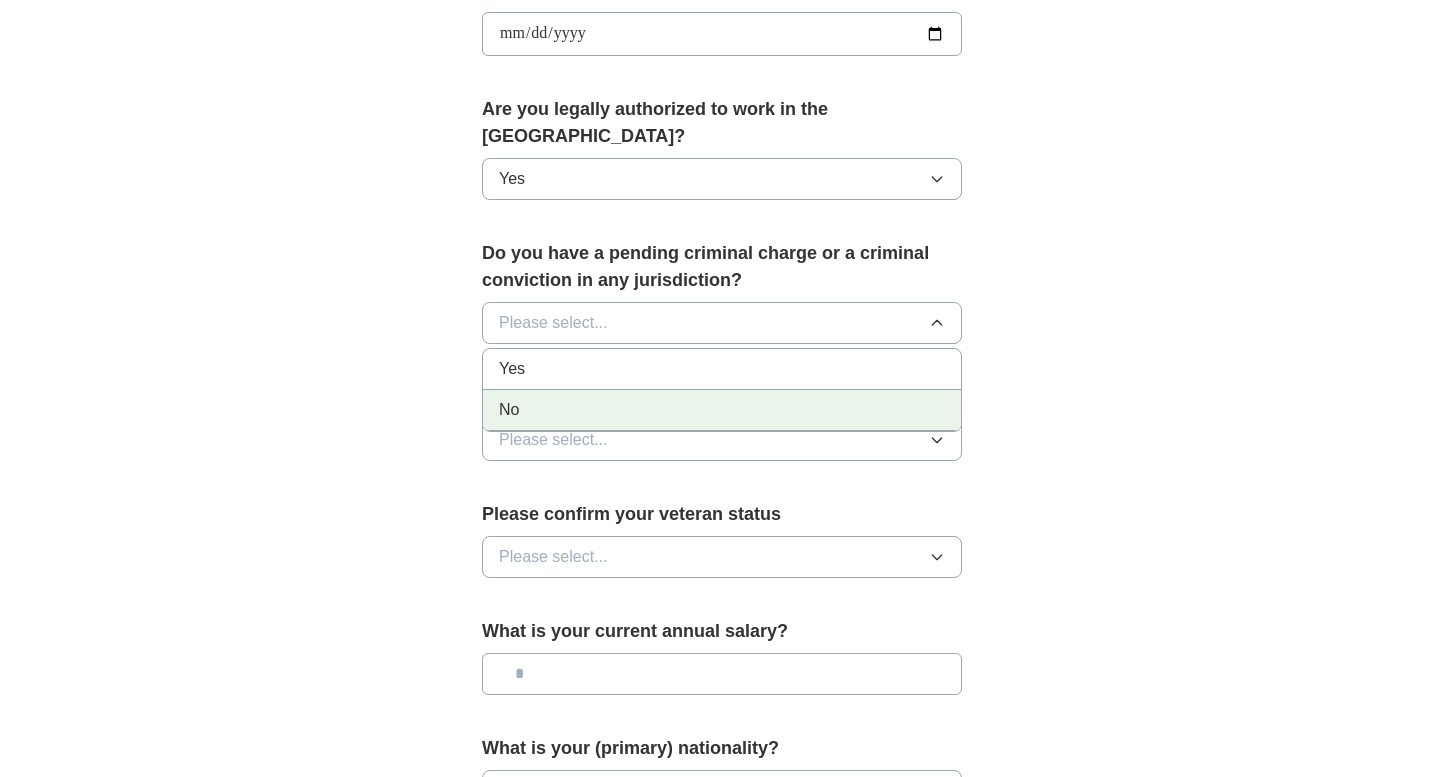 click on "No" at bounding box center [722, 410] 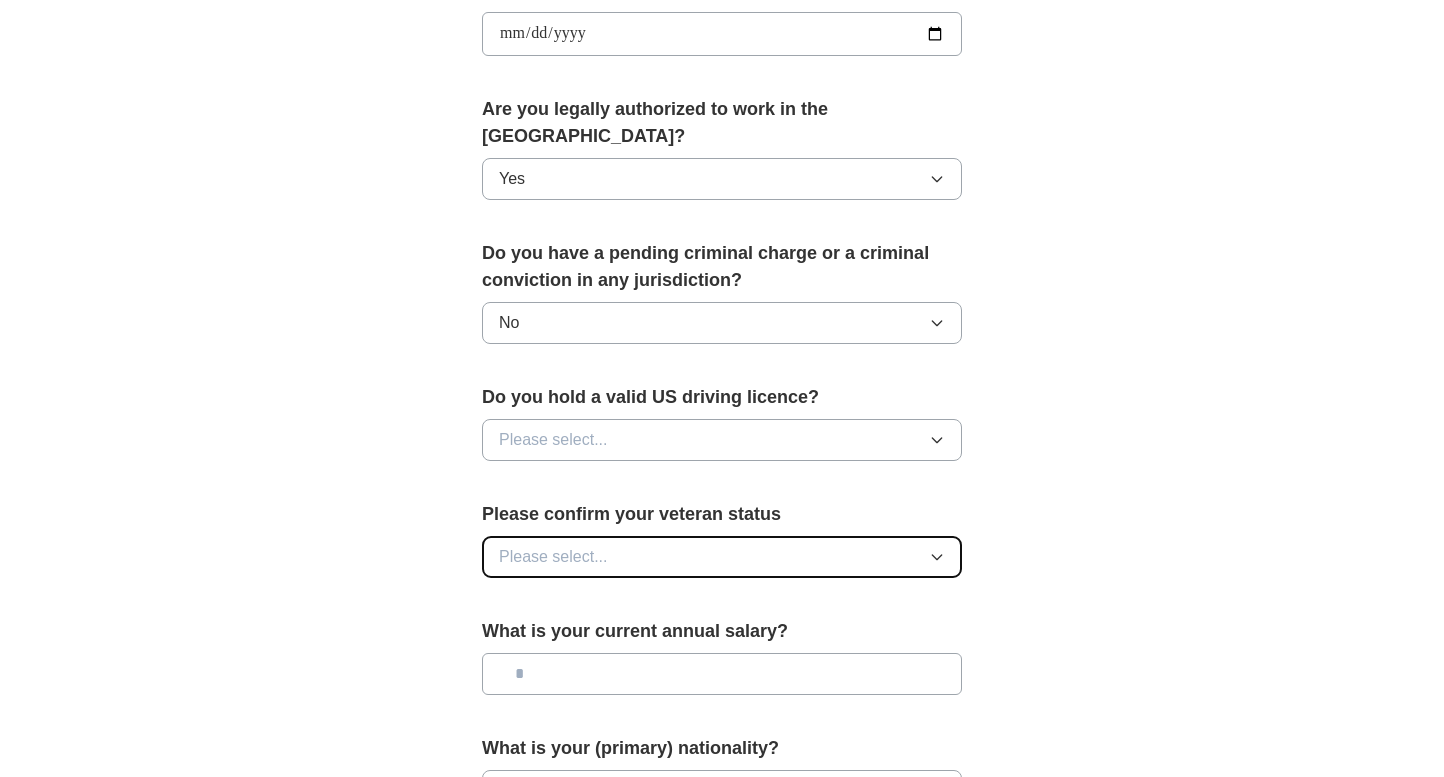 click 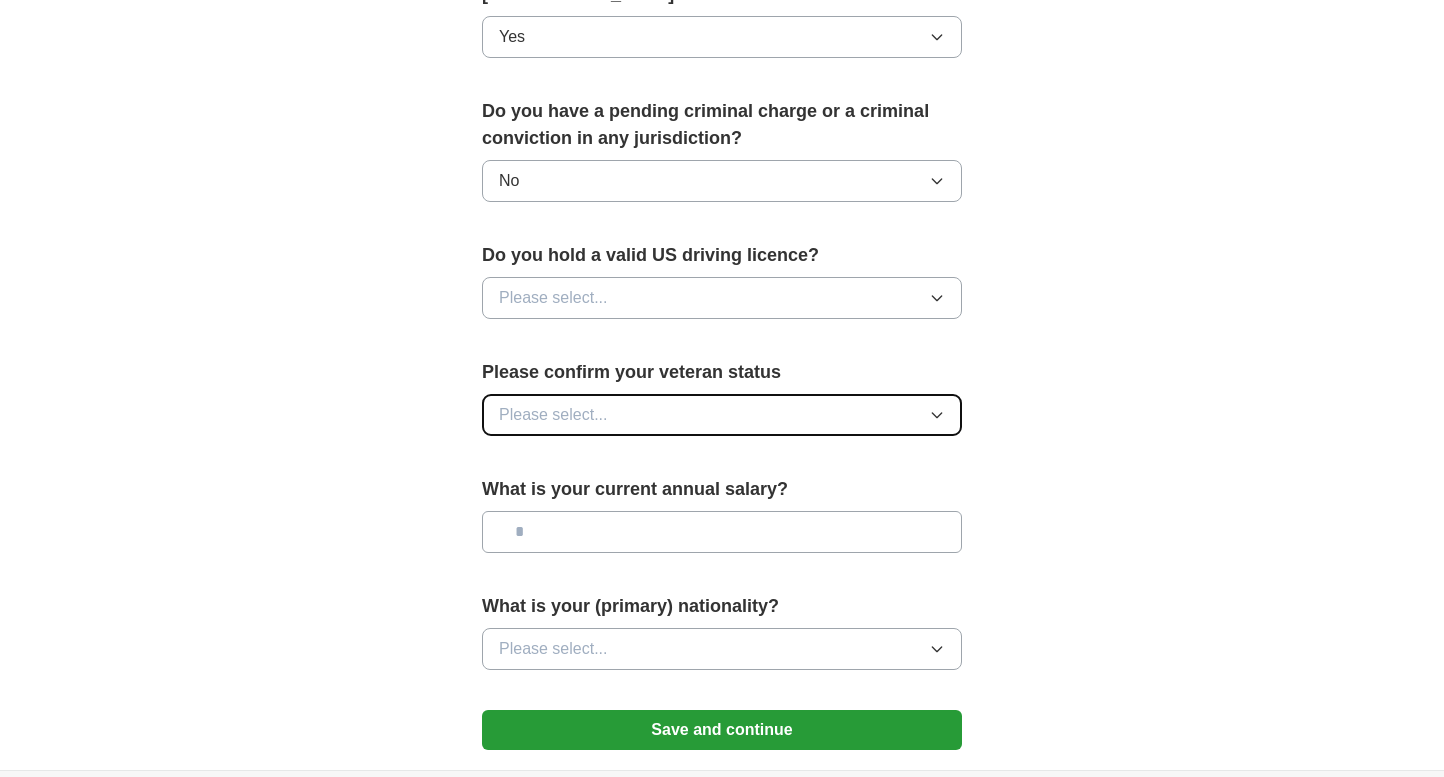scroll, scrollTop: 1119, scrollLeft: 0, axis: vertical 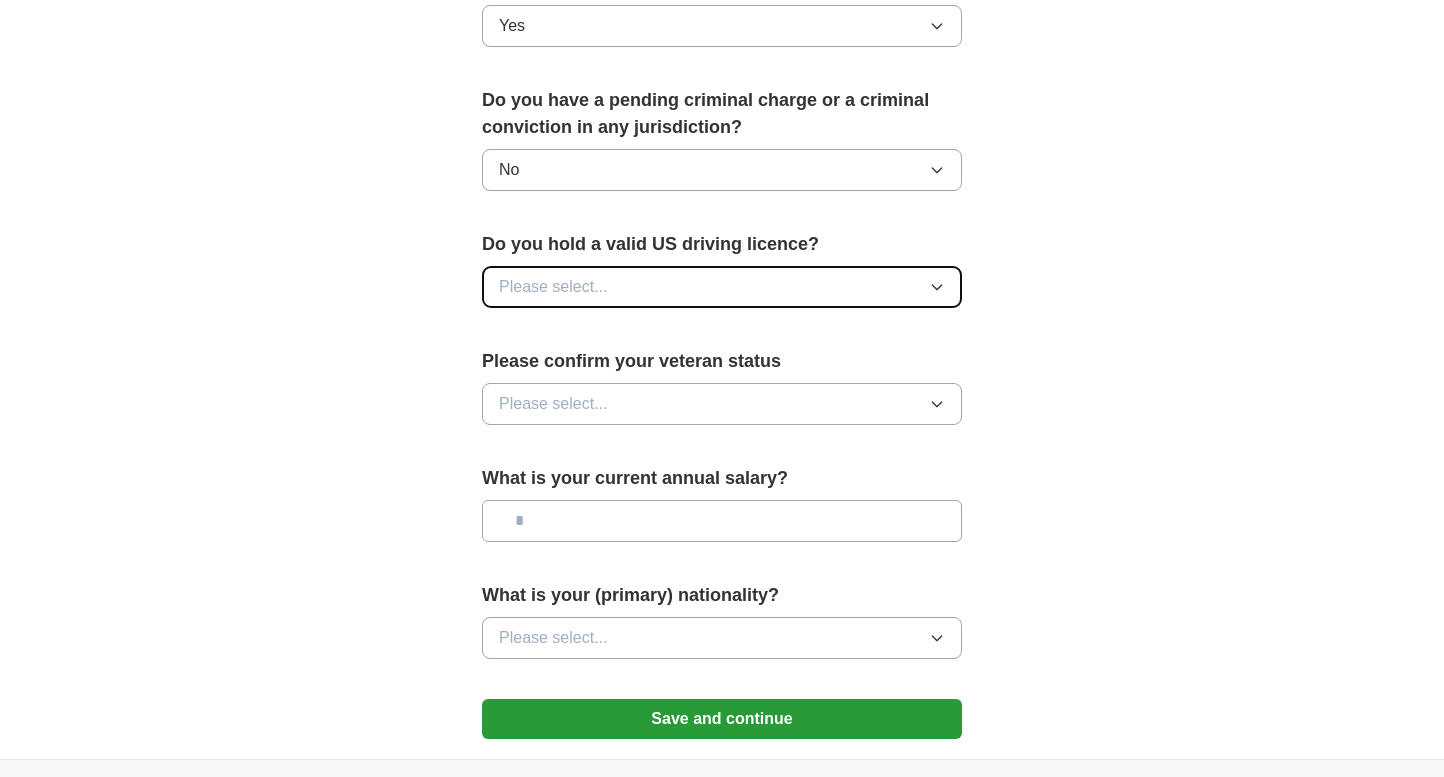 click 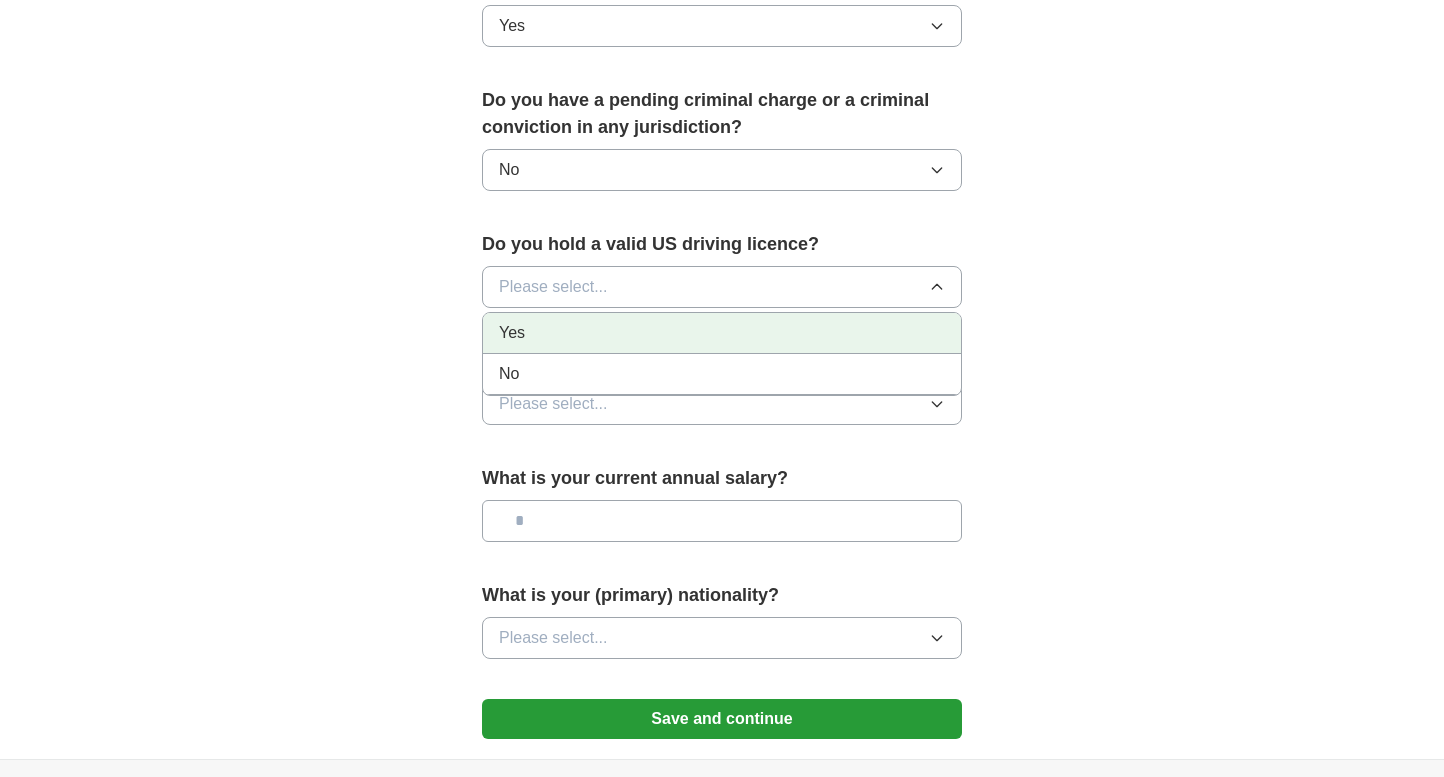 click on "Yes" at bounding box center (722, 333) 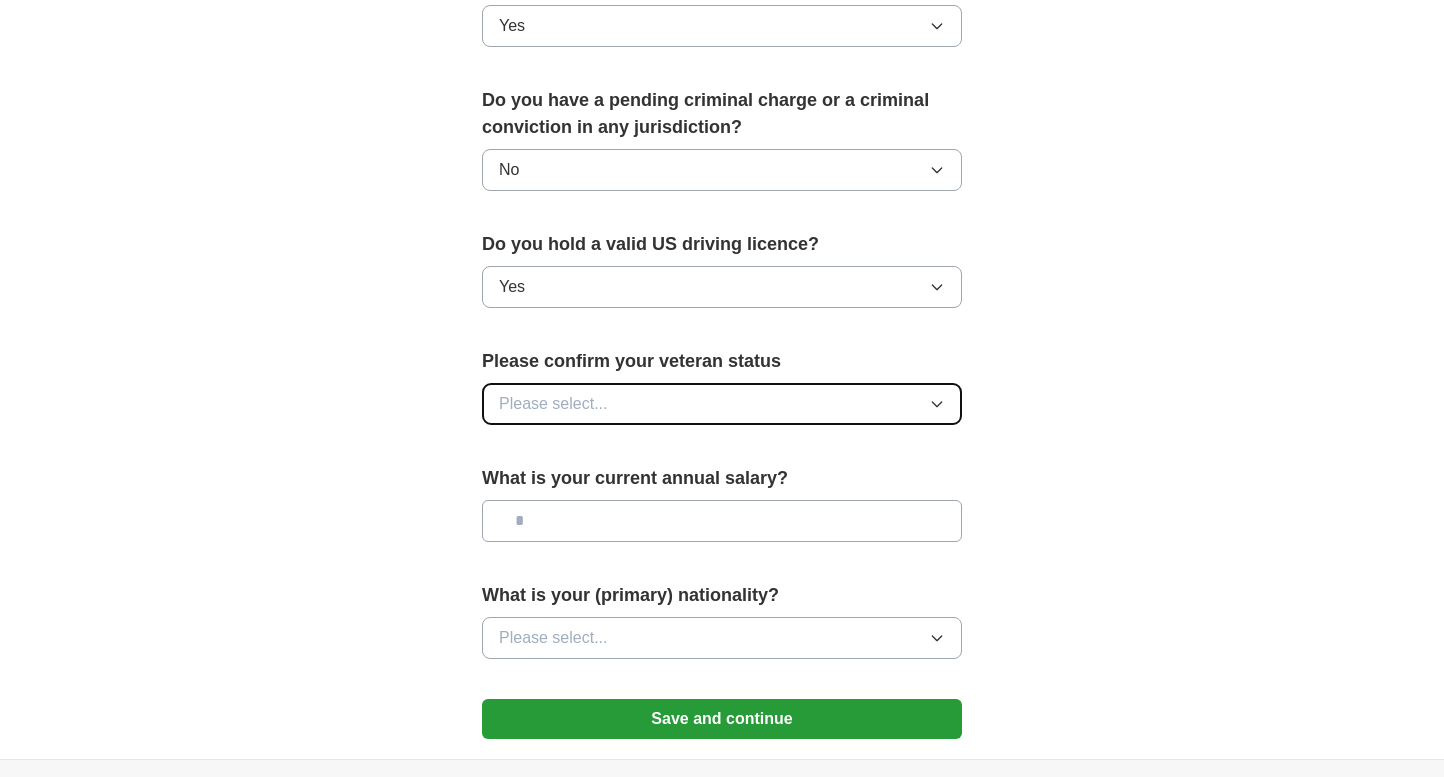 click 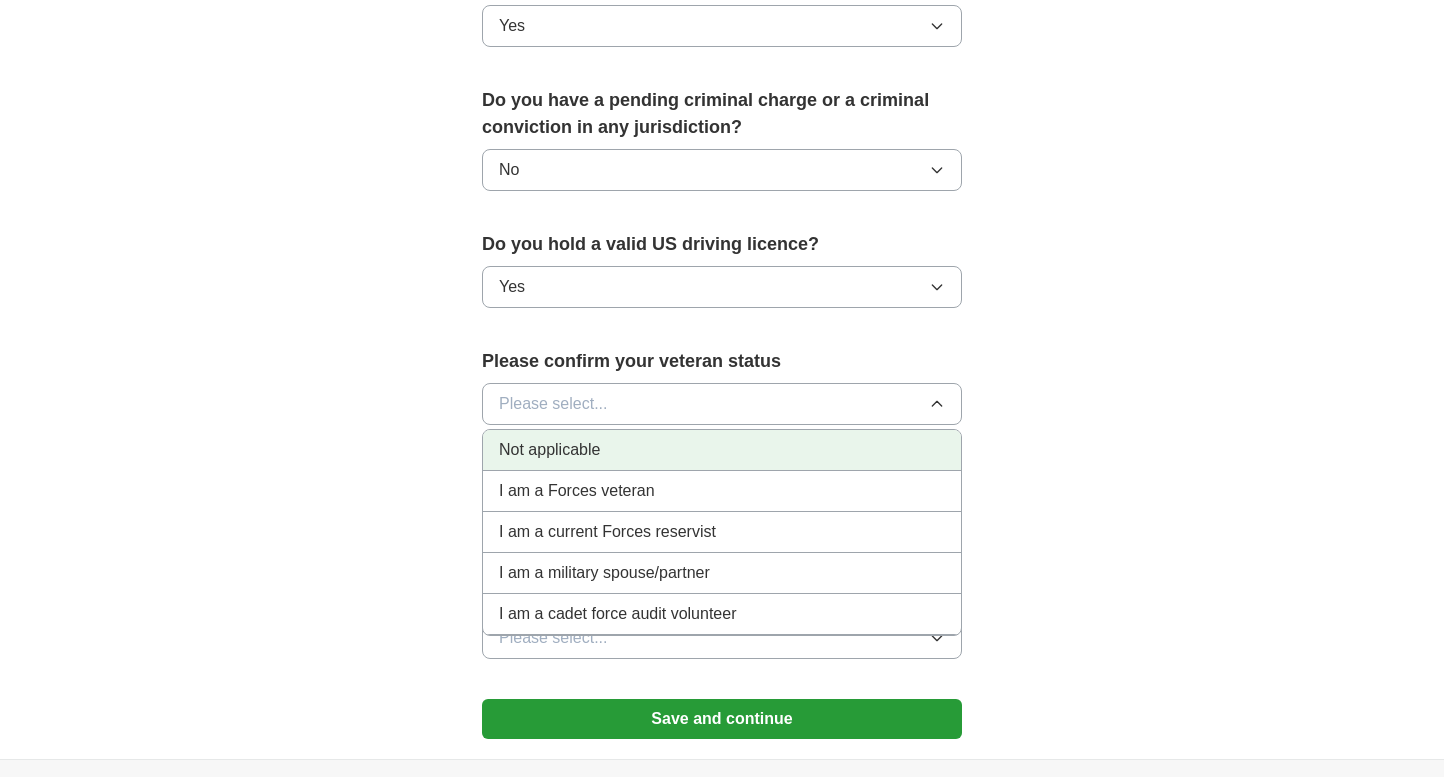click on "Not applicable" at bounding box center [722, 450] 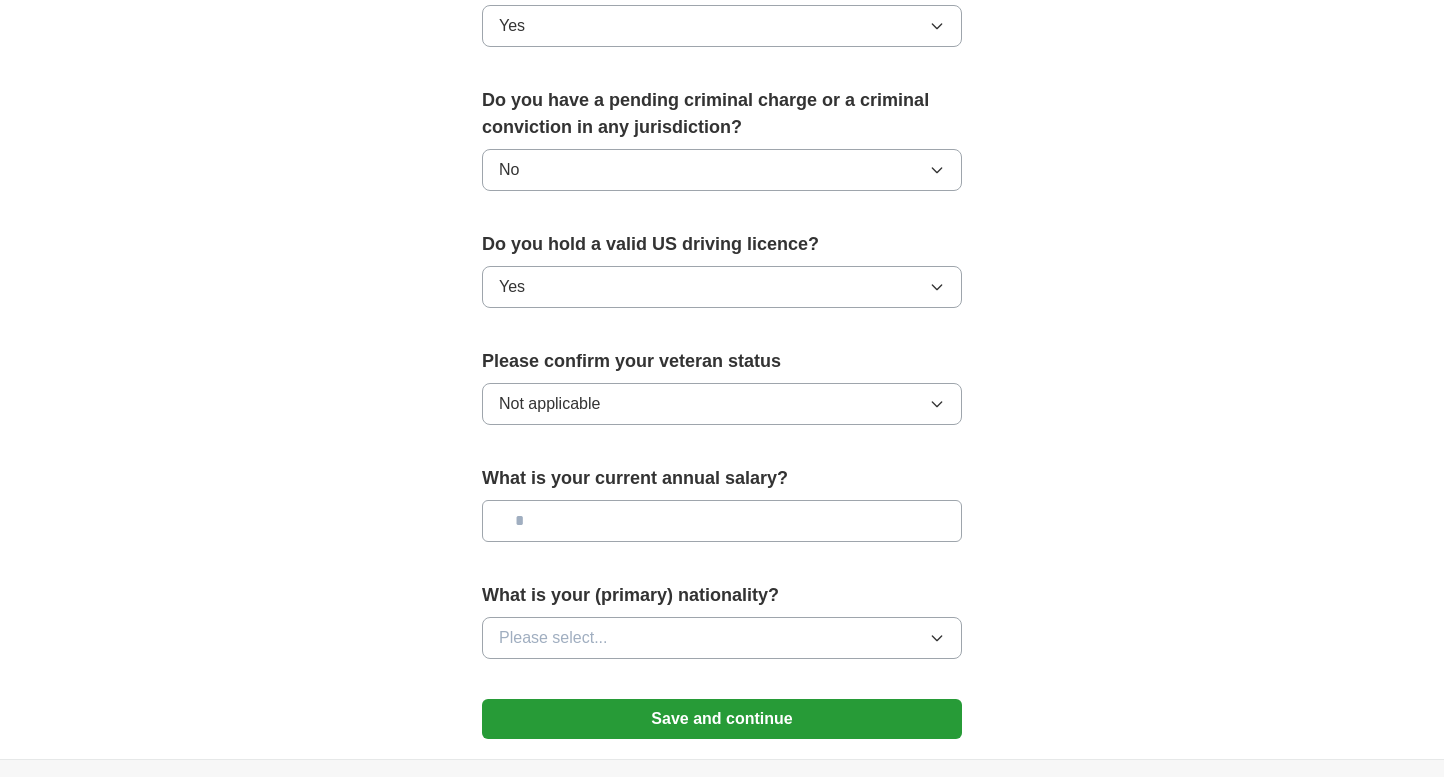 click at bounding box center [722, 521] 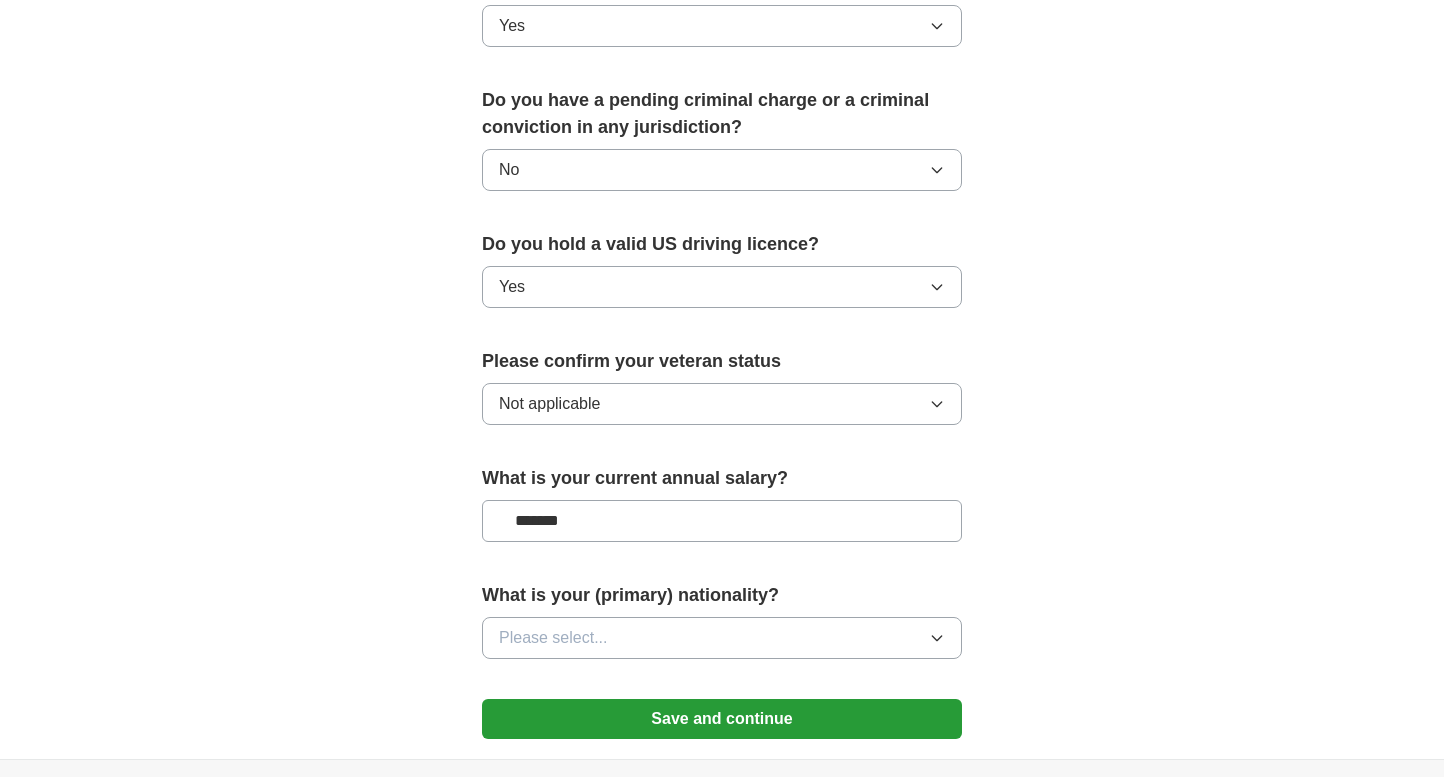 type on "*******" 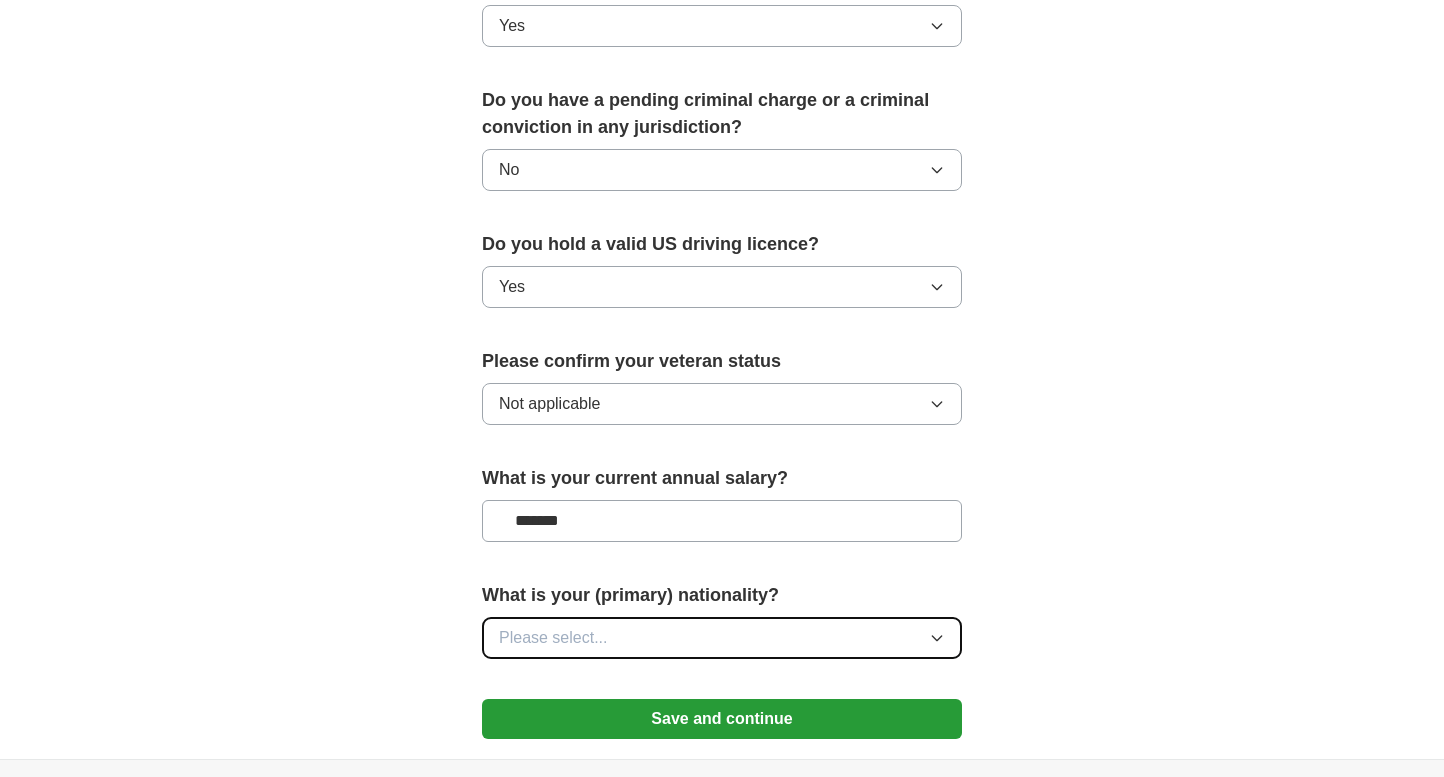click 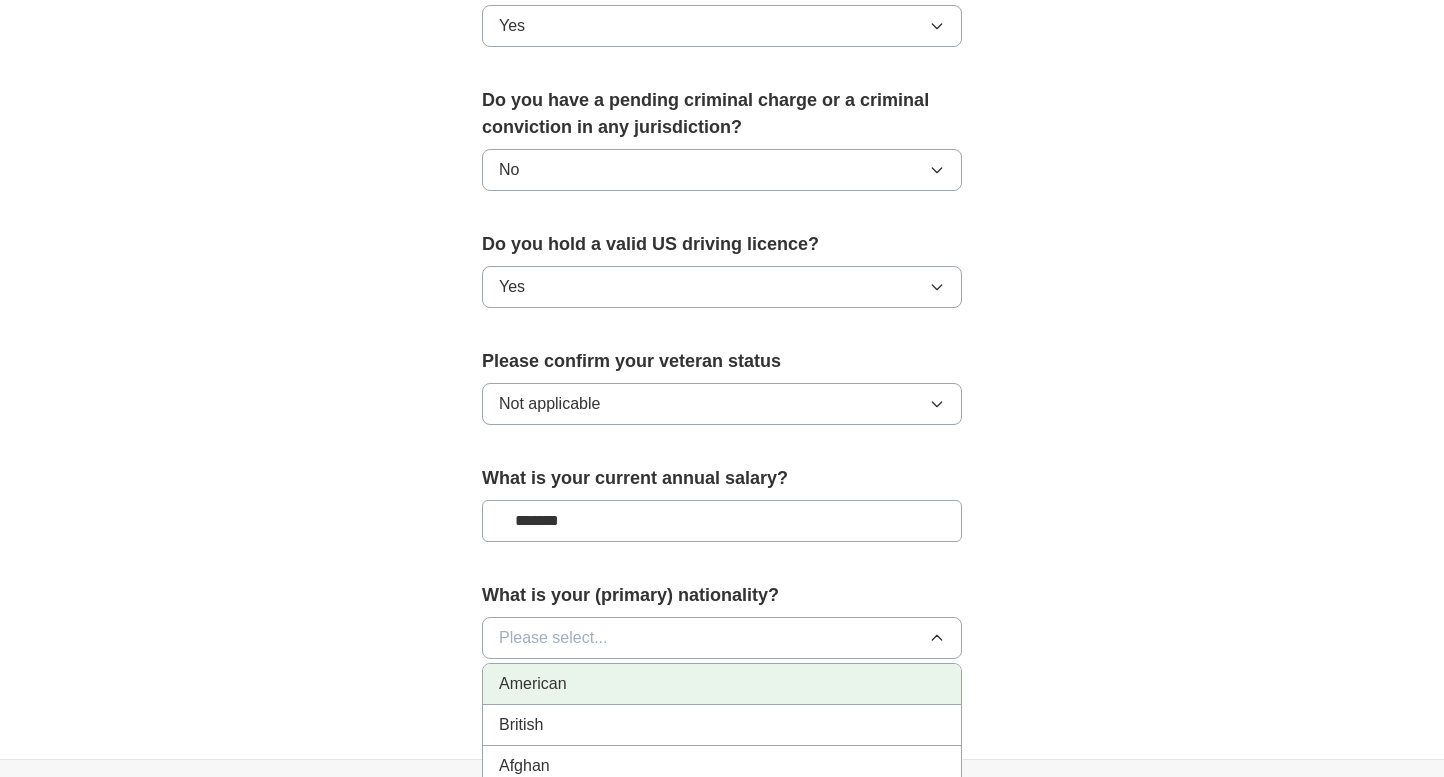 click on "American" at bounding box center (722, 684) 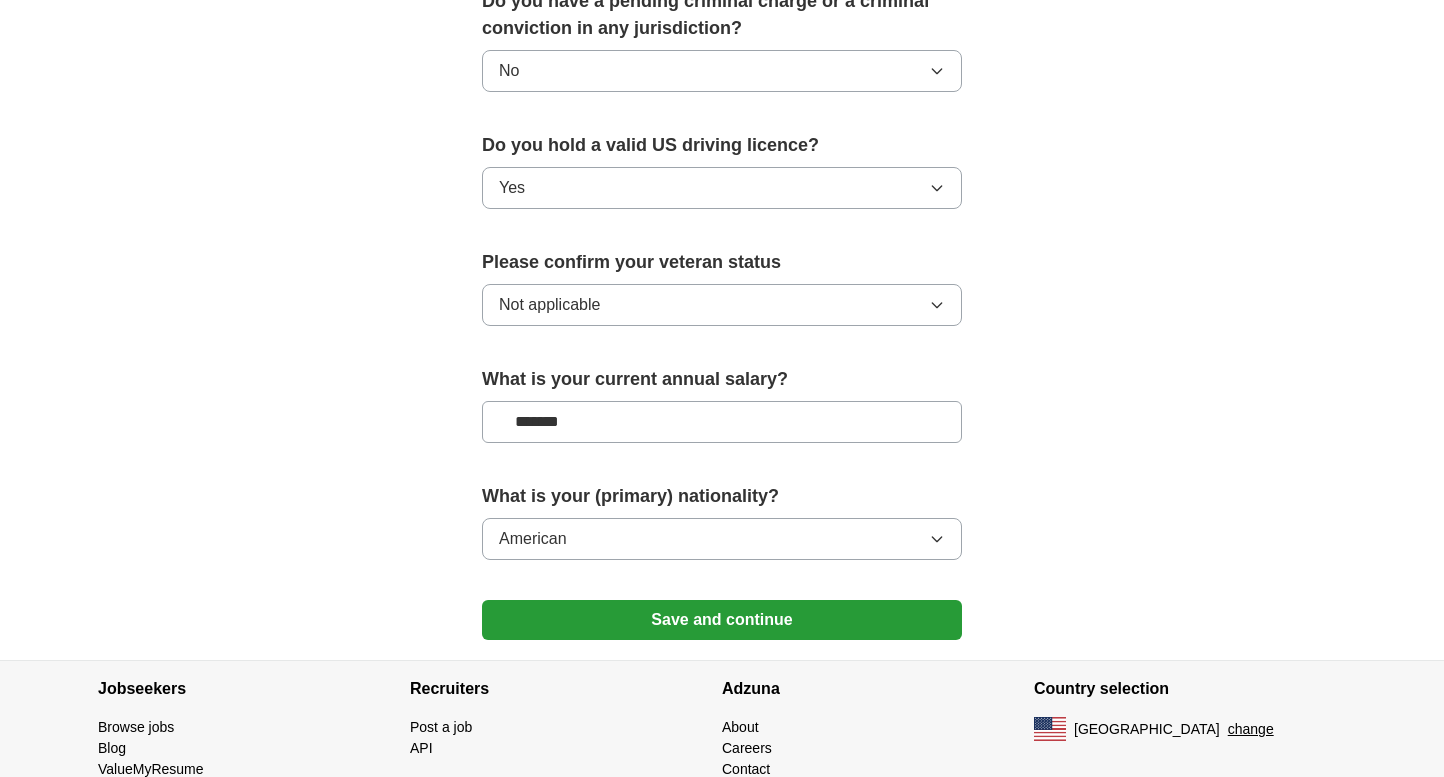 scroll, scrollTop: 1267, scrollLeft: 0, axis: vertical 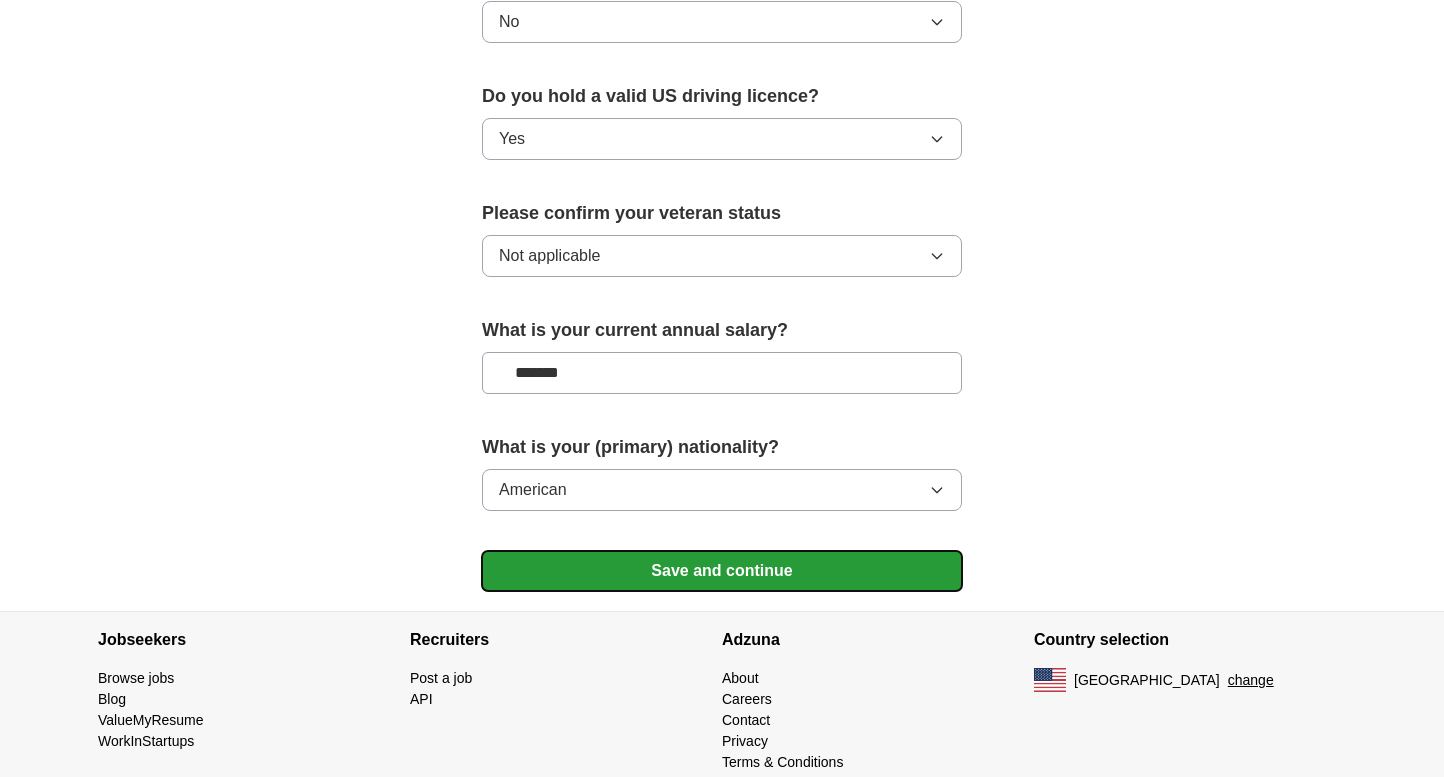 click on "Save and continue" at bounding box center [722, 571] 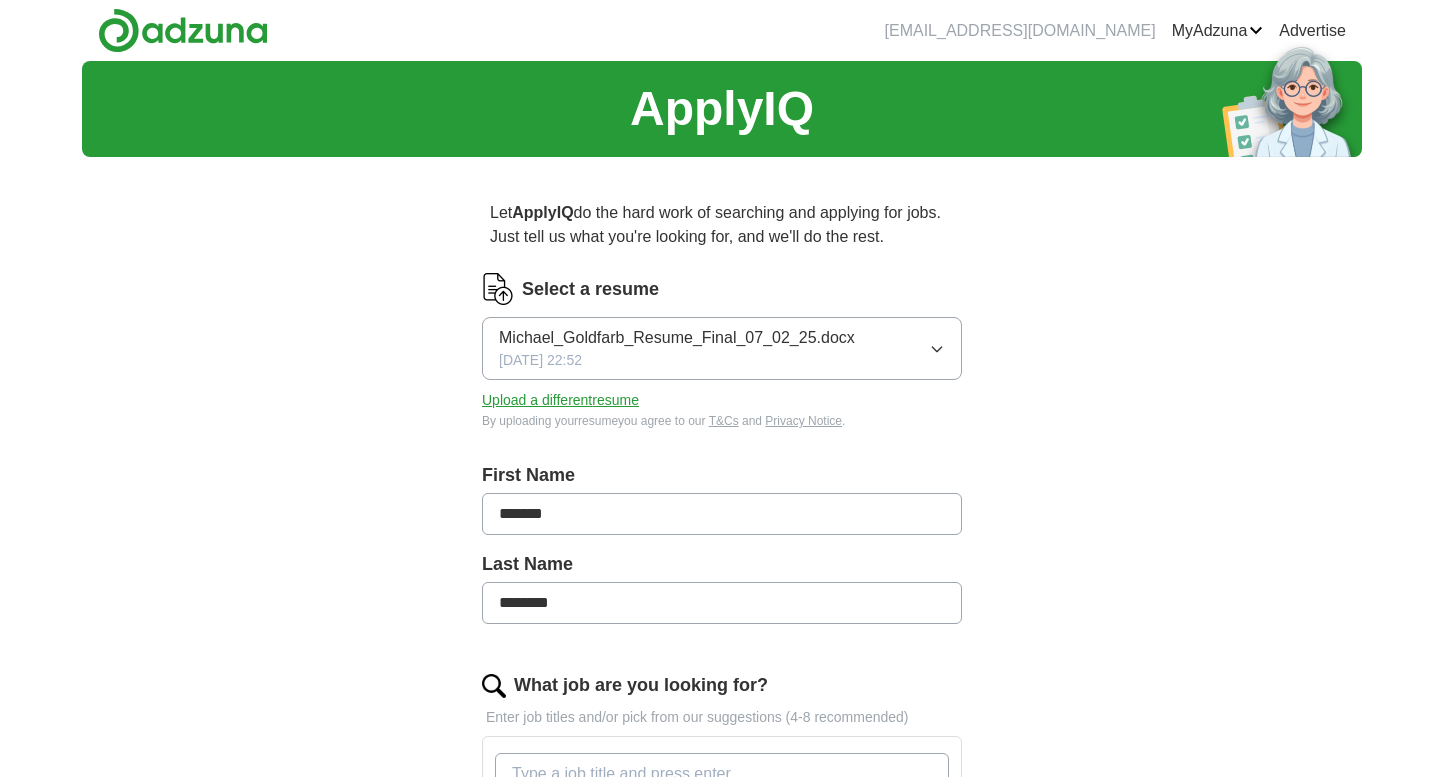 scroll, scrollTop: 0, scrollLeft: 0, axis: both 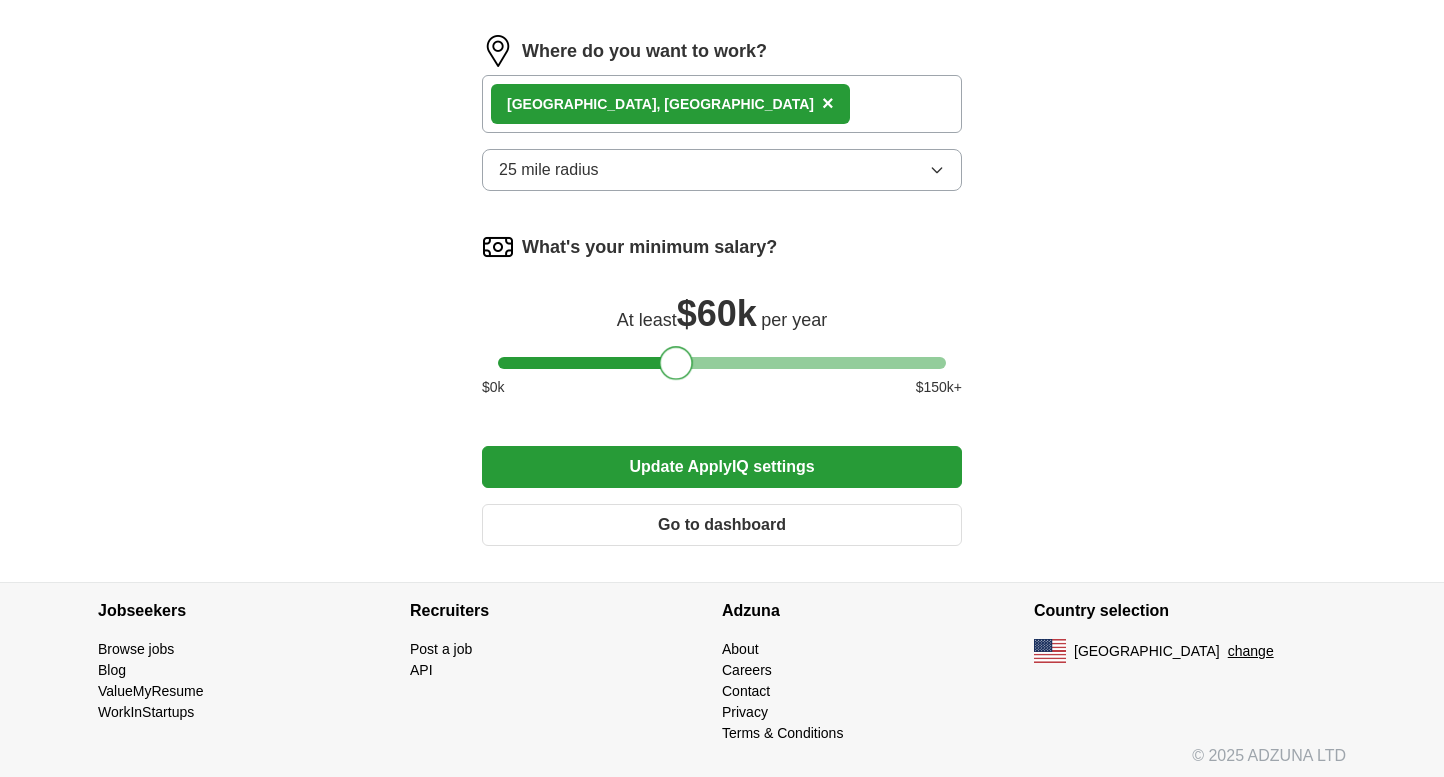 drag, startPoint x: 513, startPoint y: 351, endPoint x: 679, endPoint y: 377, distance: 168.0238 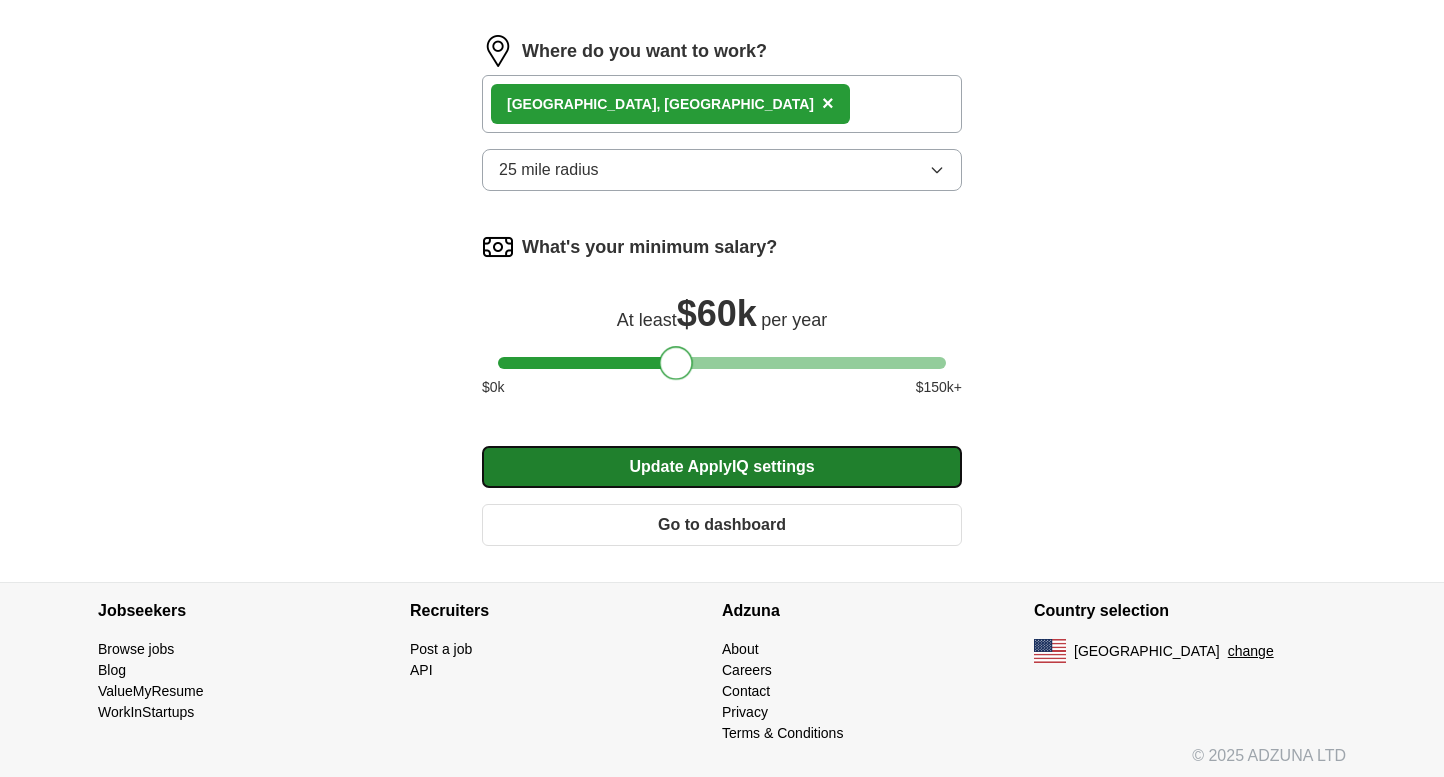 click on "Update ApplyIQ settings" at bounding box center (722, 467) 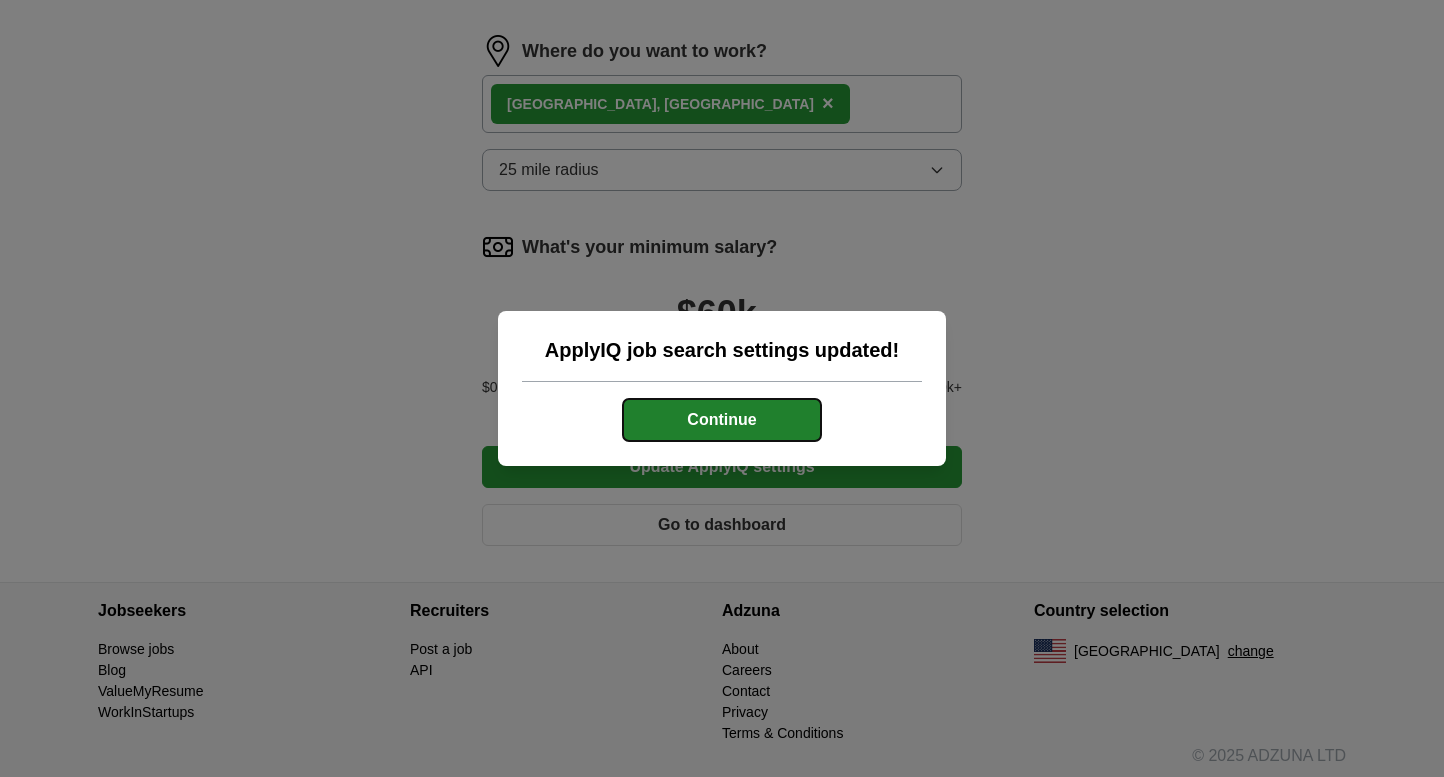 click on "Continue" at bounding box center [722, 420] 